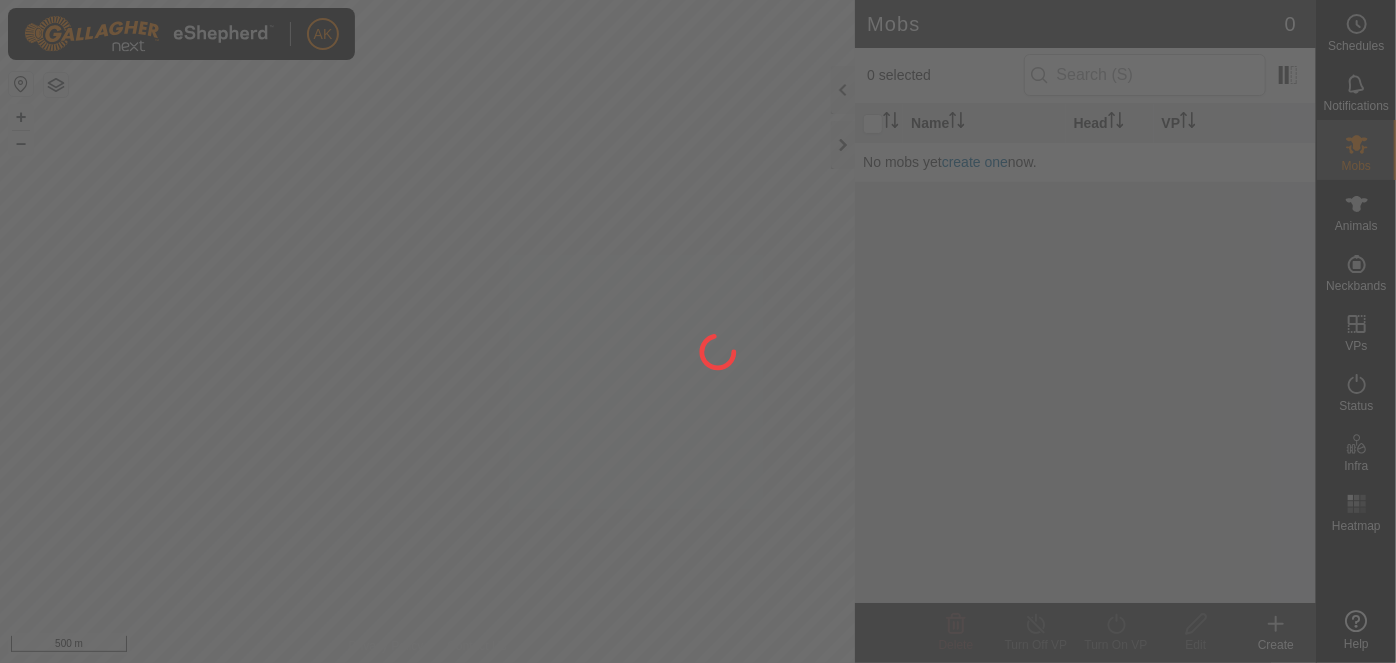 scroll, scrollTop: 0, scrollLeft: 0, axis: both 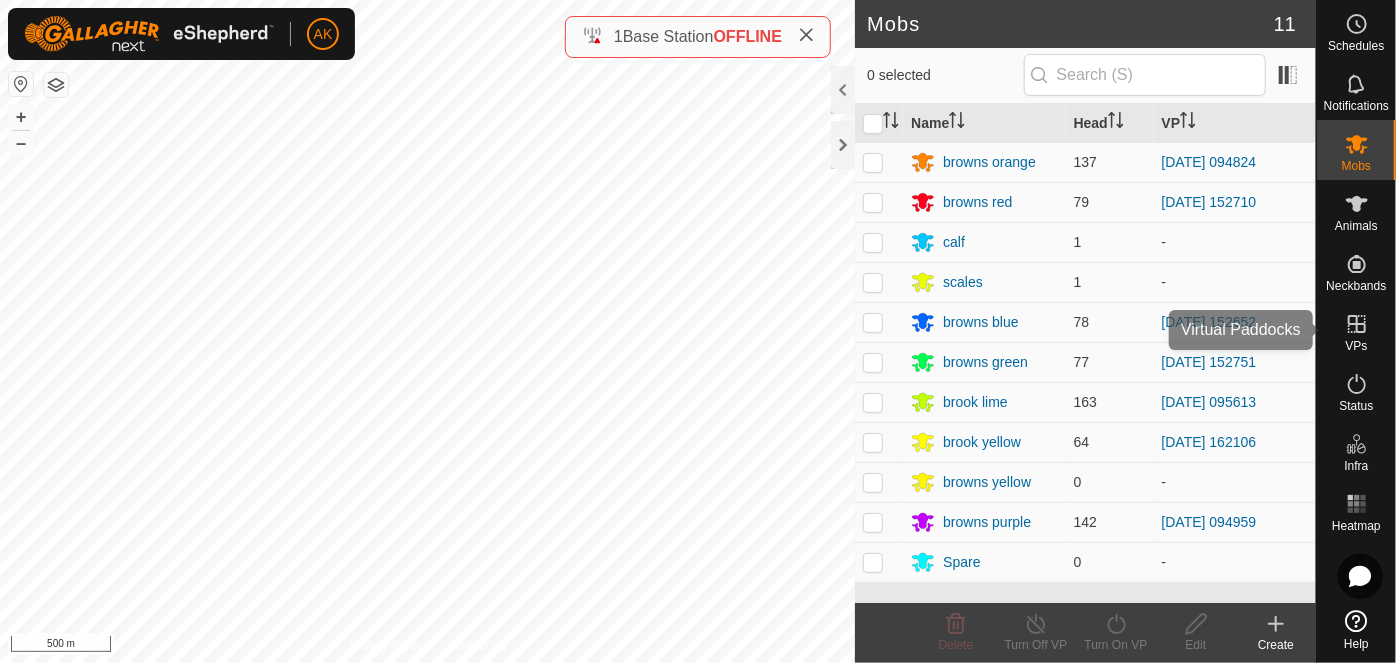 click 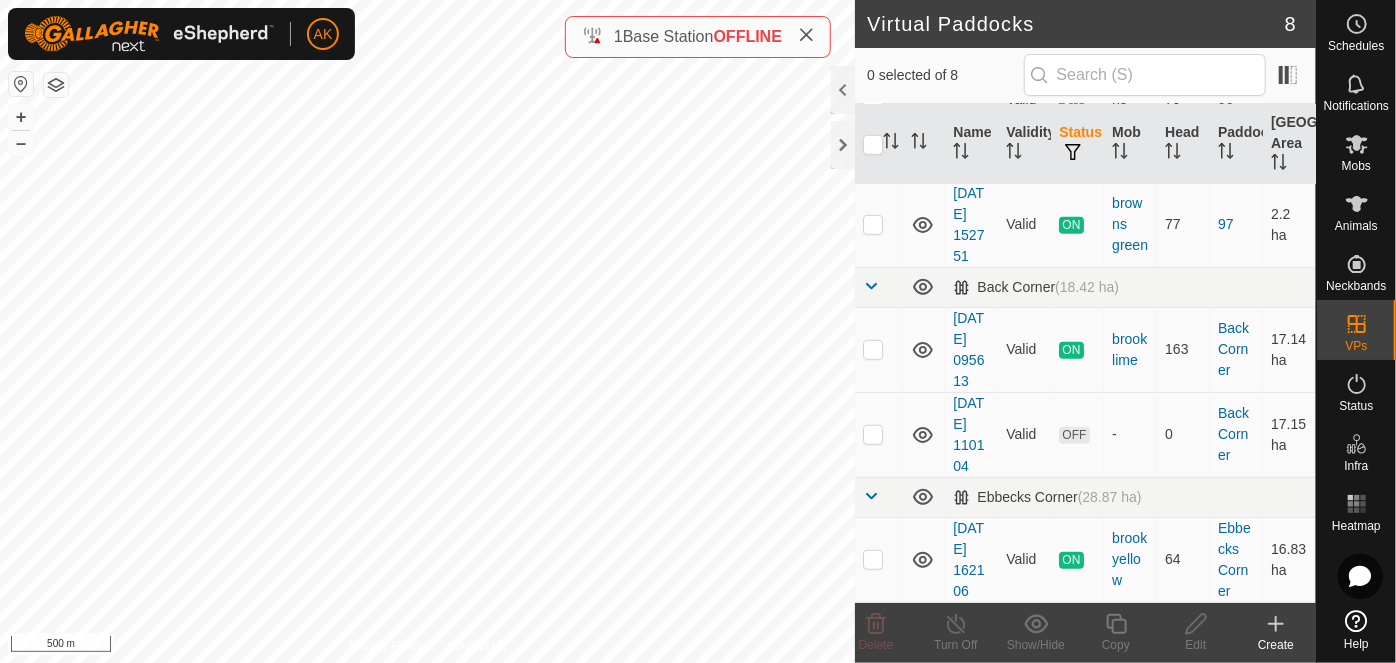 scroll, scrollTop: 706, scrollLeft: 0, axis: vertical 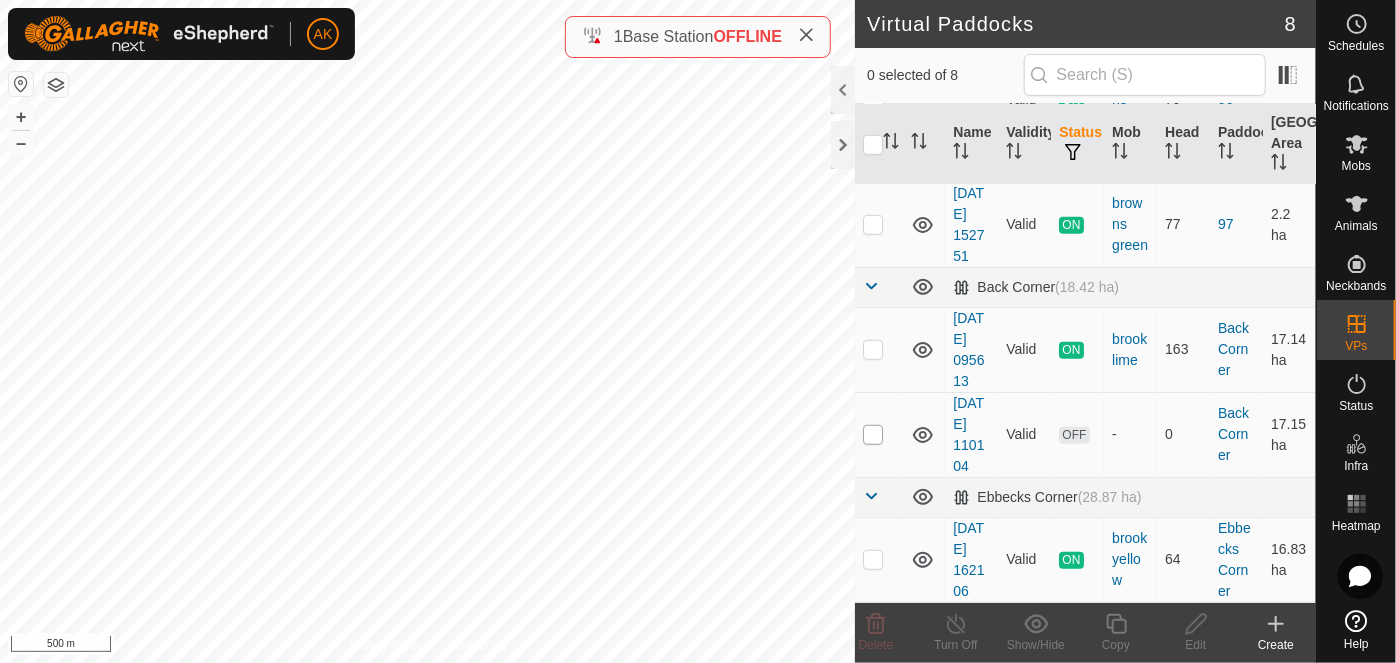 click at bounding box center (873, 435) 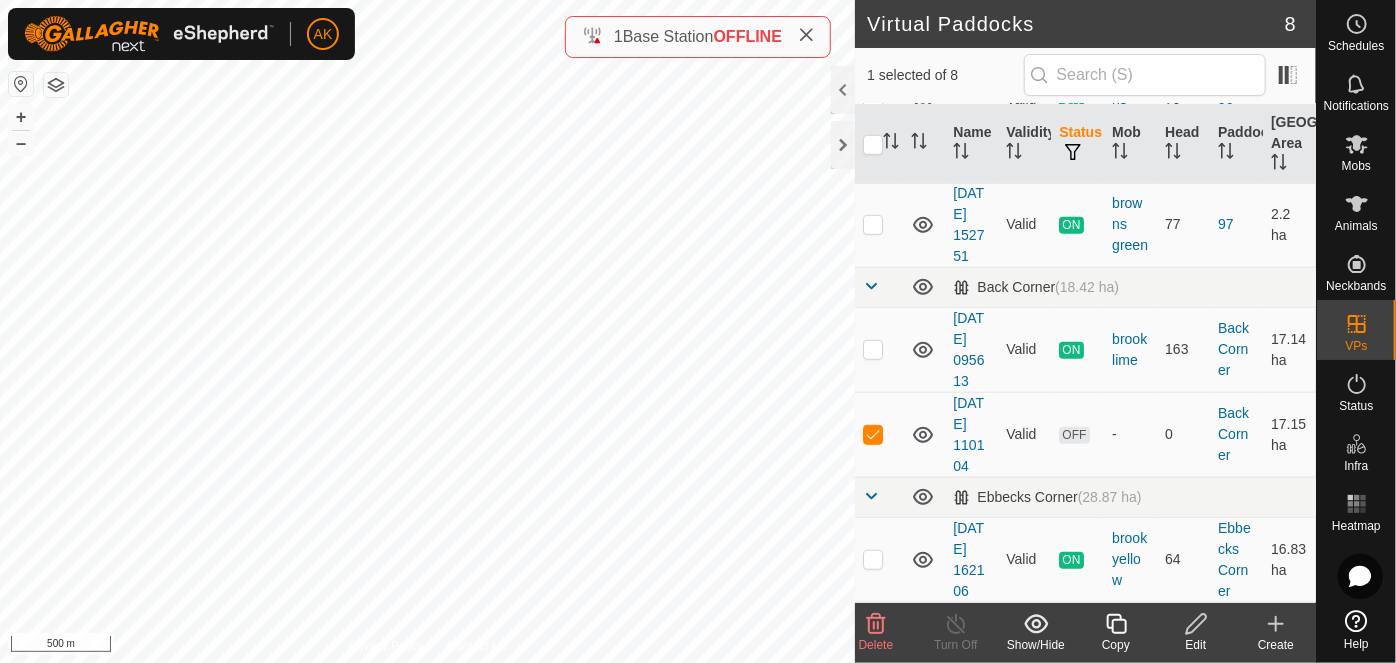 click 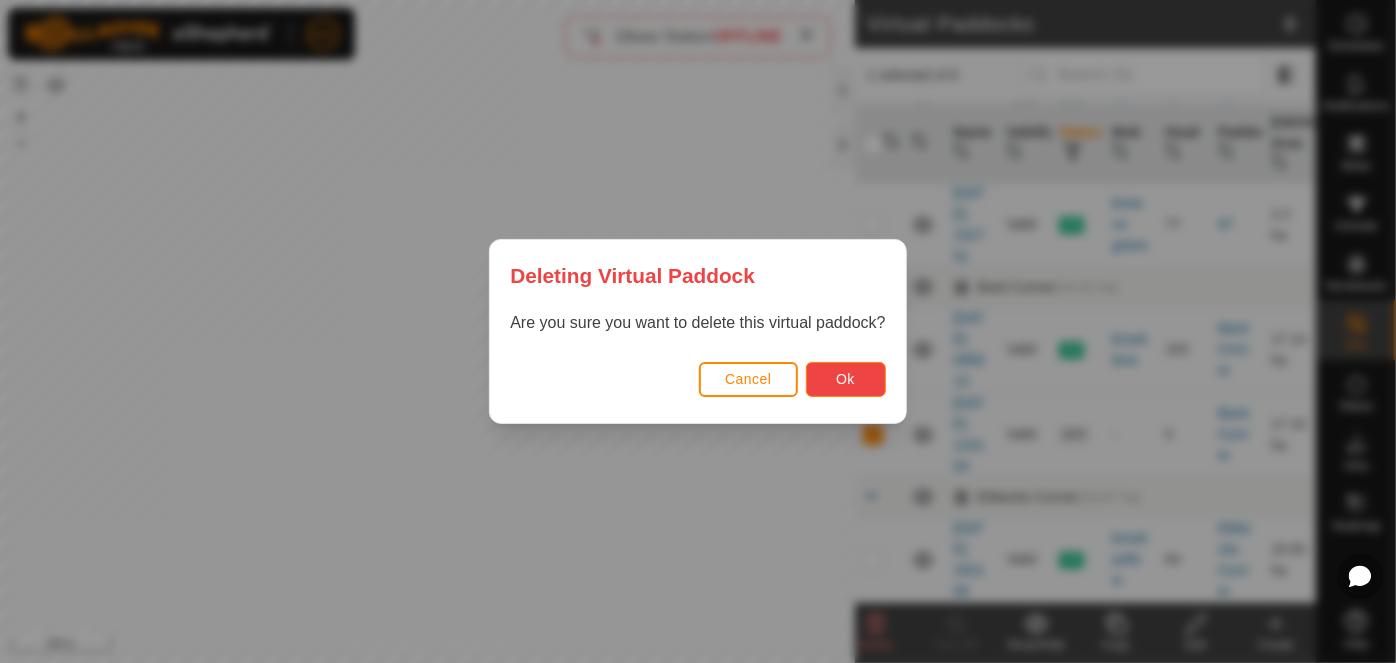 click on "Ok" at bounding box center (846, 379) 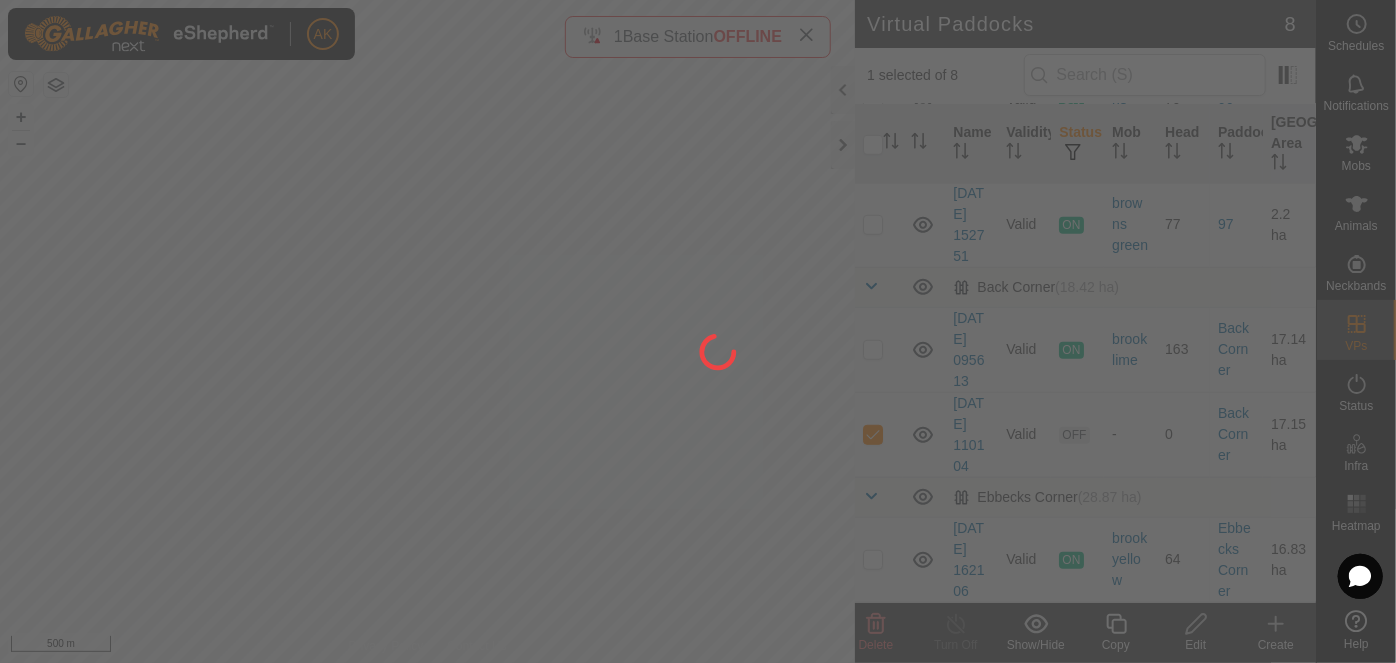 checkbox on "false" 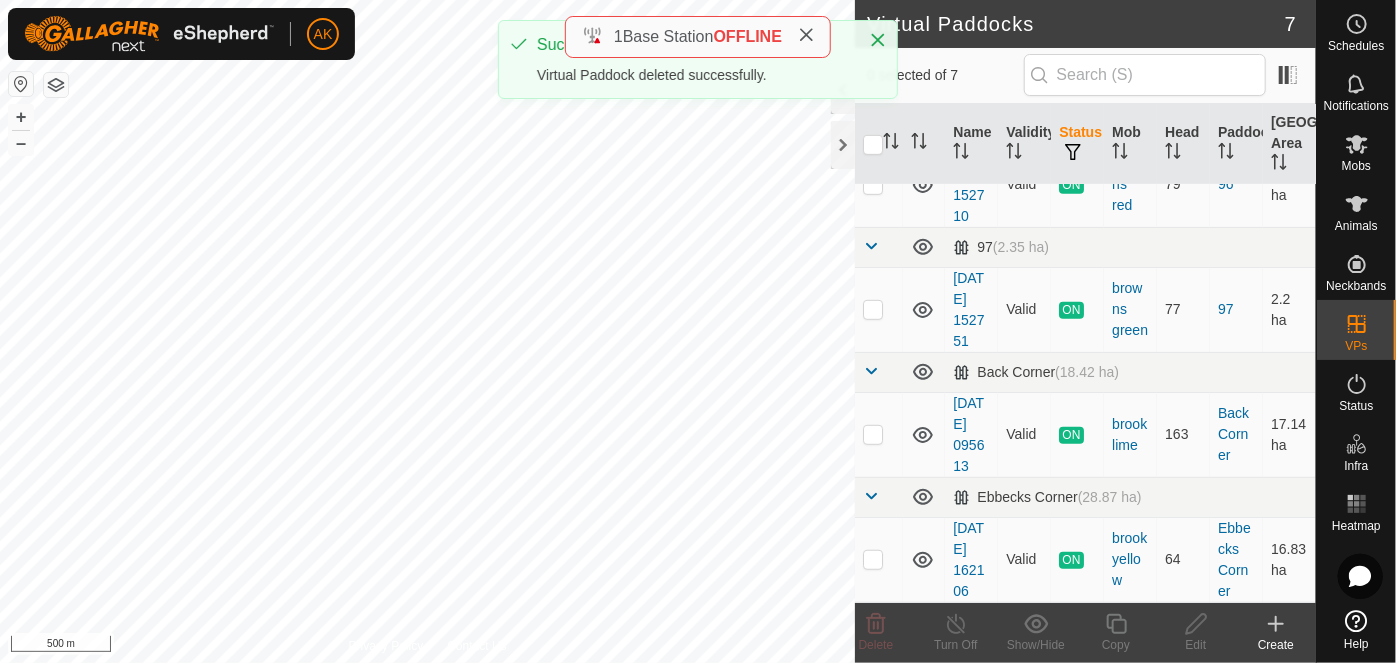 scroll, scrollTop: 600, scrollLeft: 0, axis: vertical 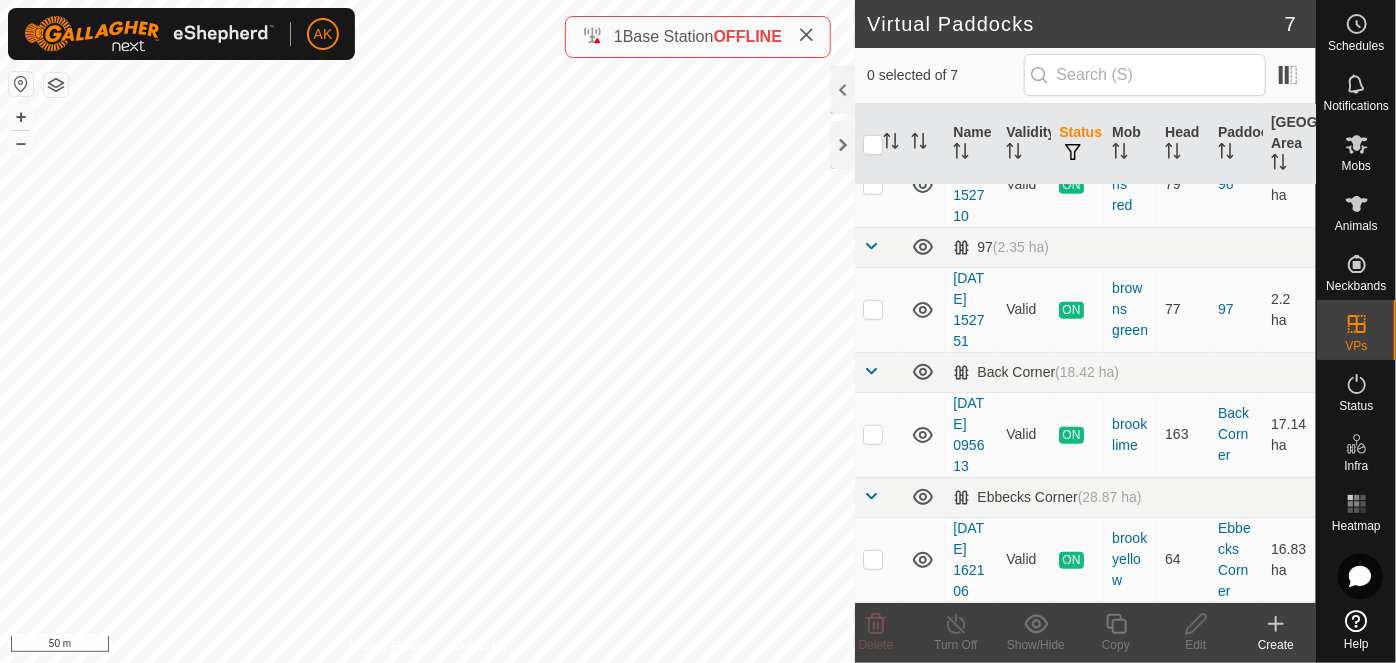 checkbox on "true" 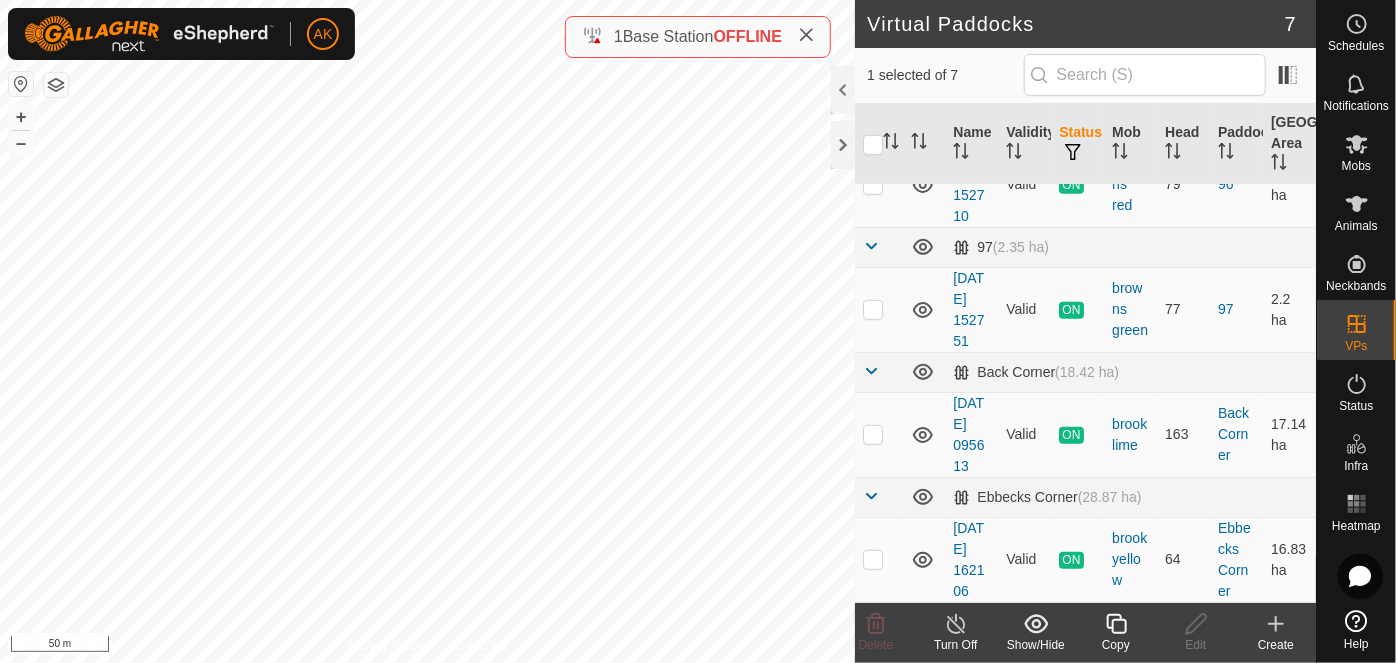 click 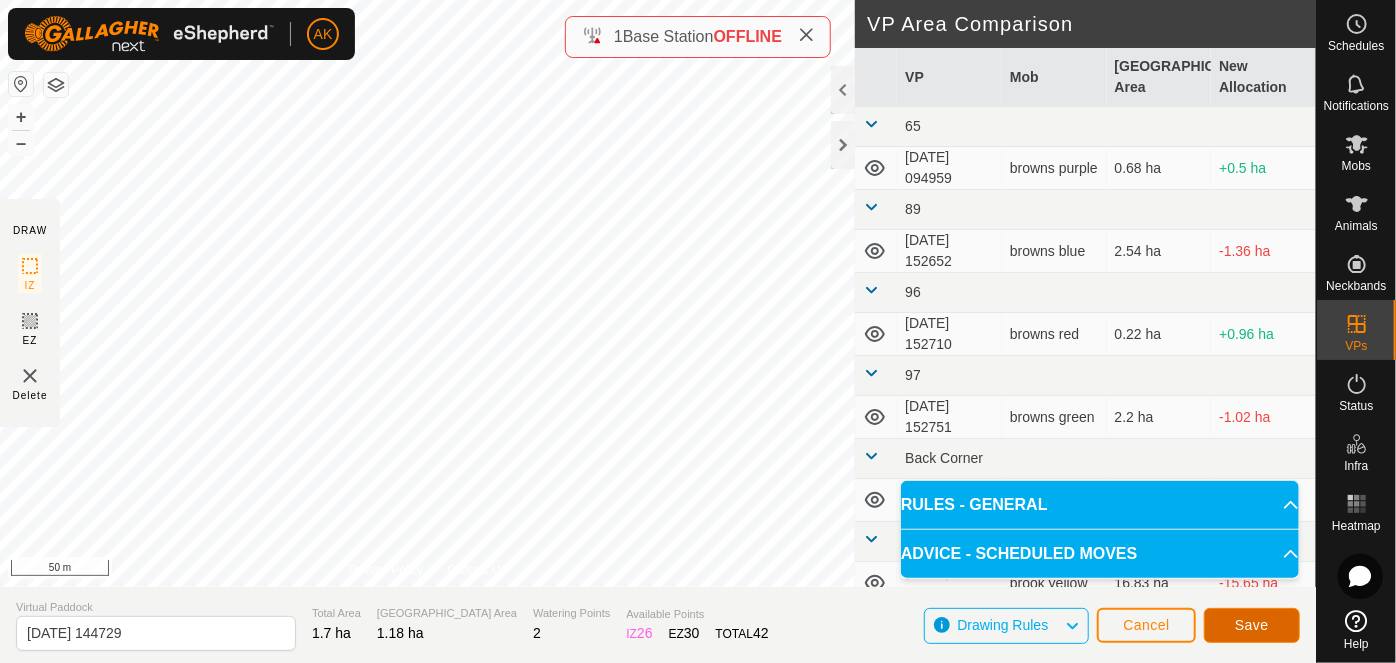 click on "Save" 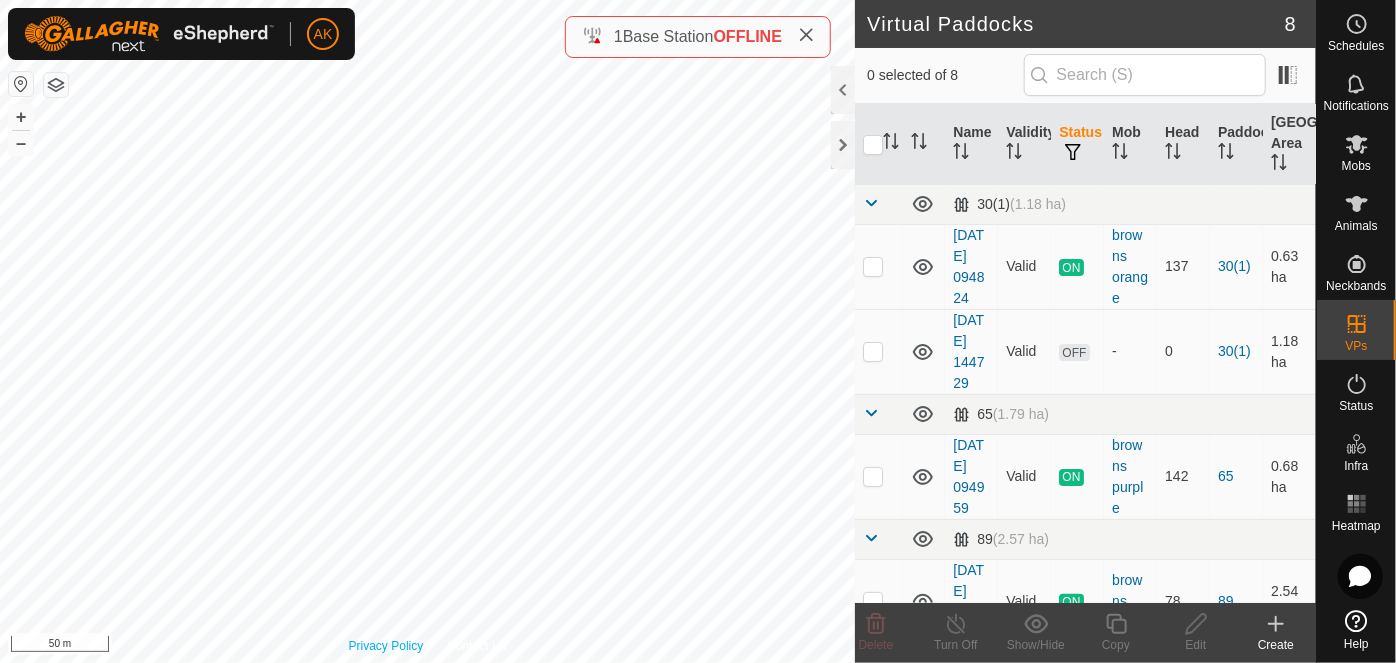 click on "Privacy Policy Contact Us + – ⇧ i 50 m" at bounding box center [427, 331] 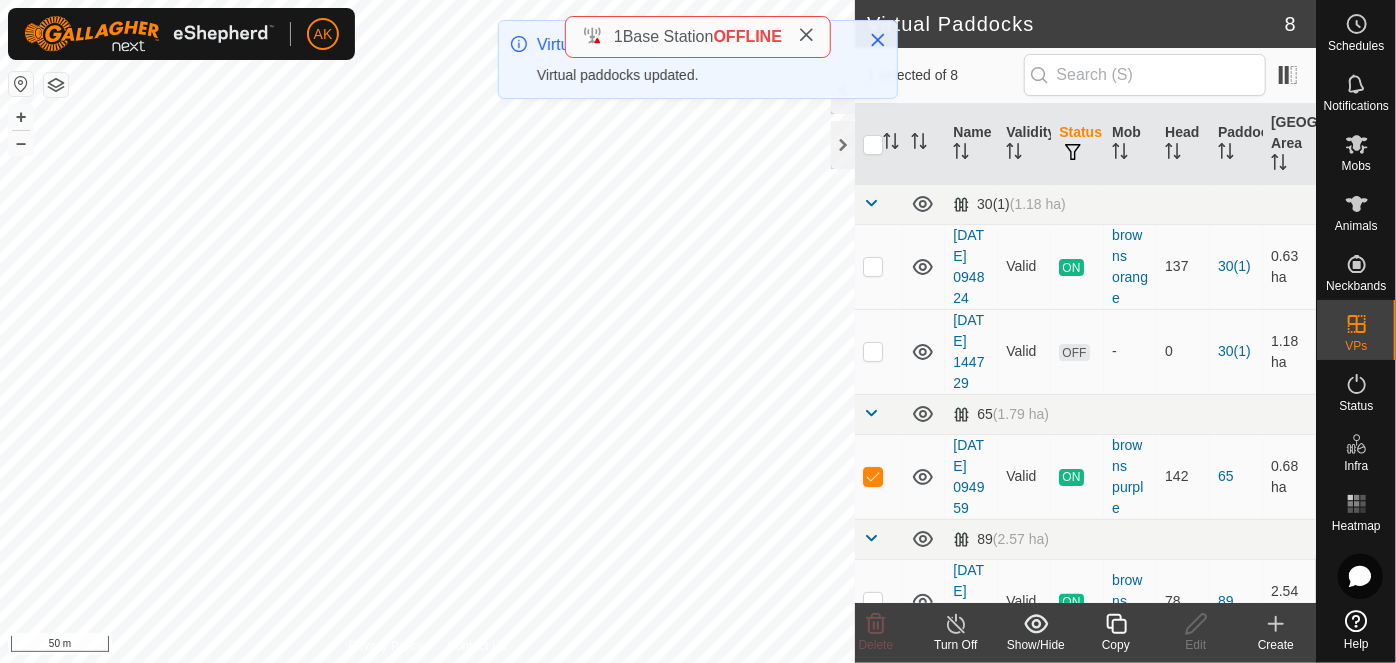 click 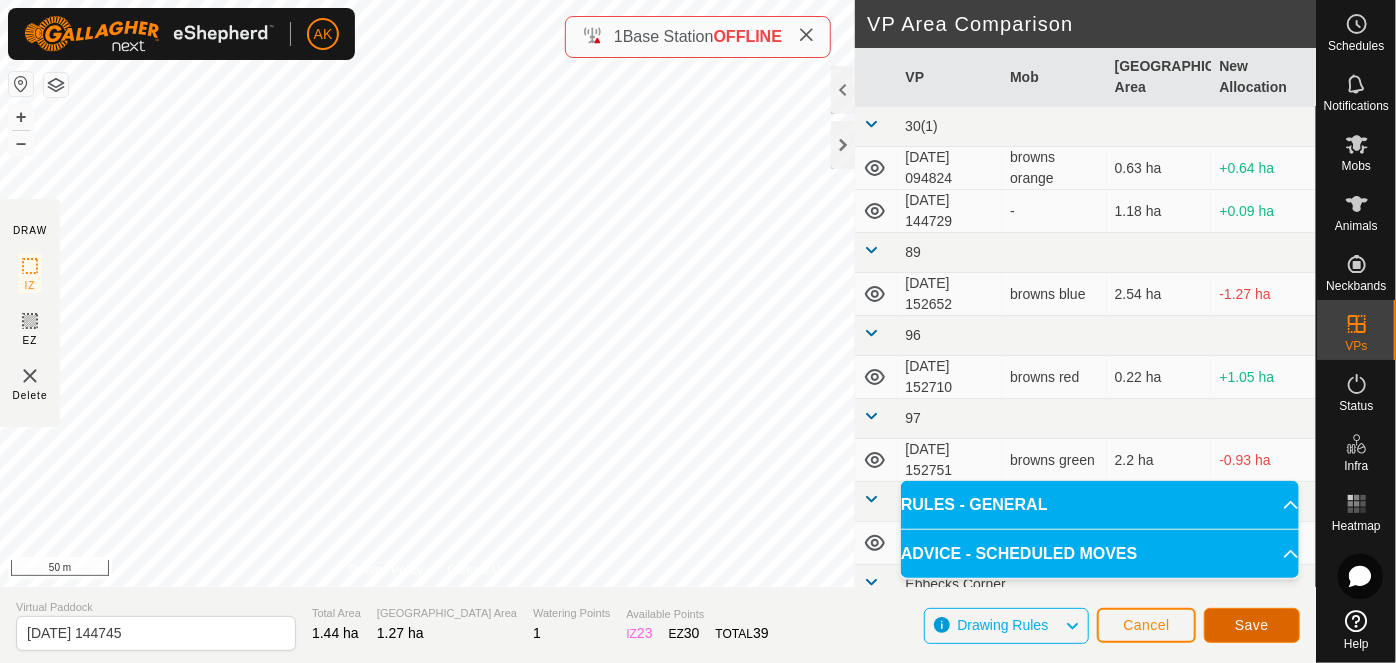 click on "Save" 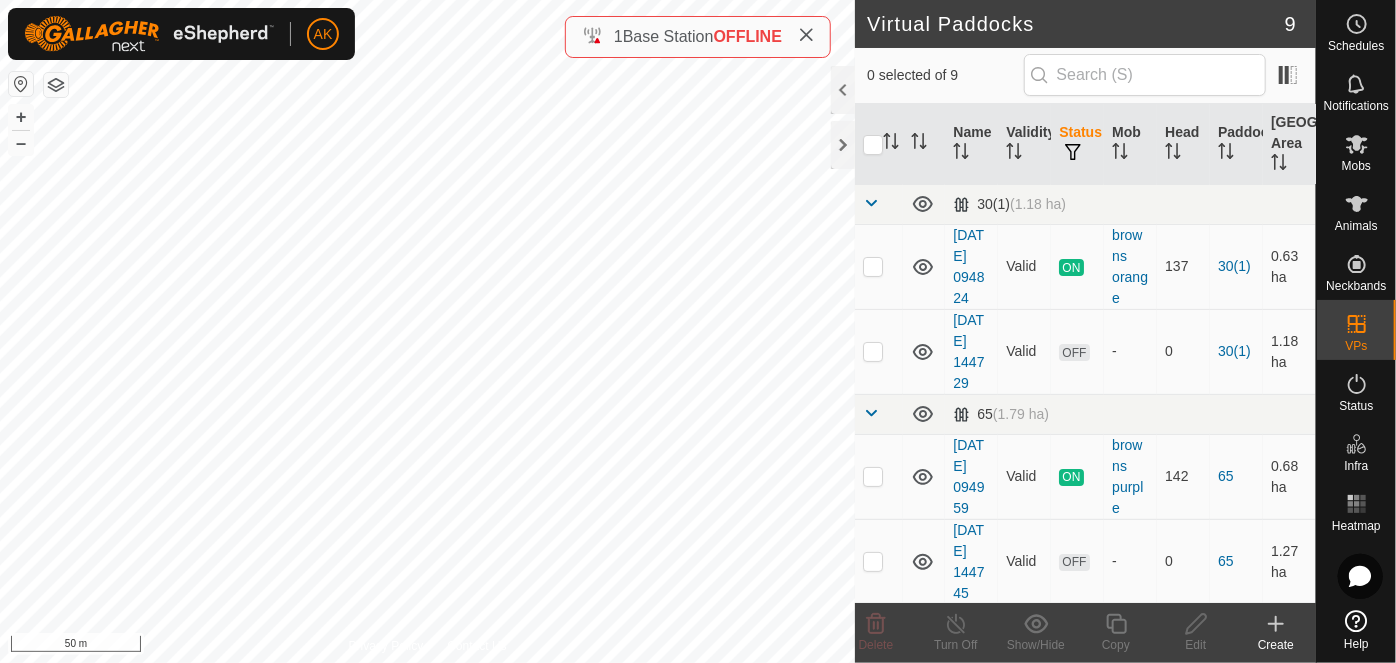 checkbox on "true" 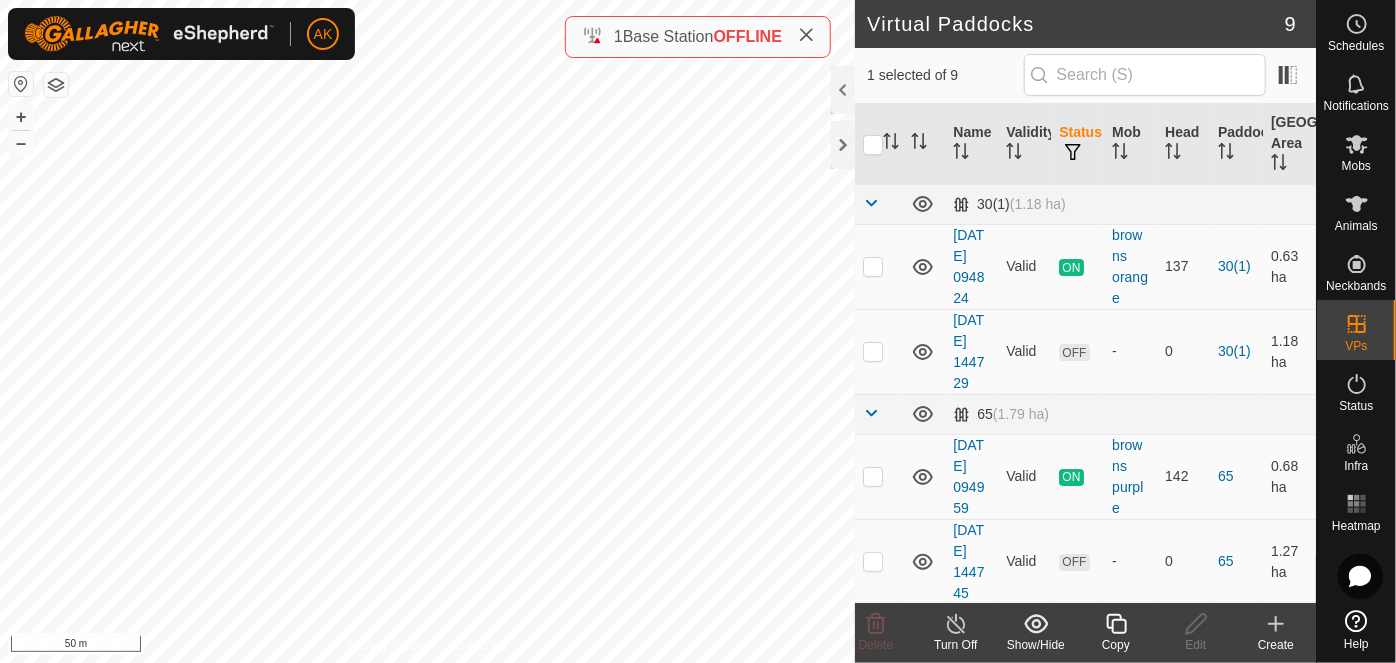 click 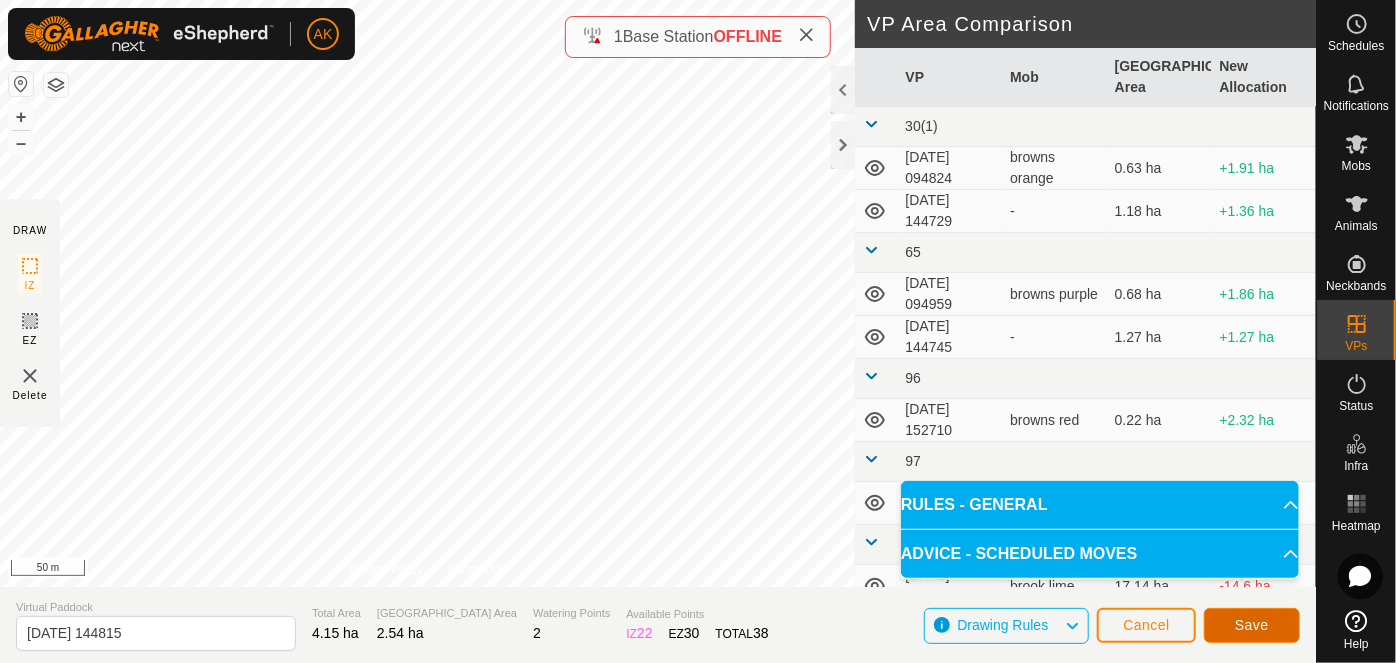 click on "Save" 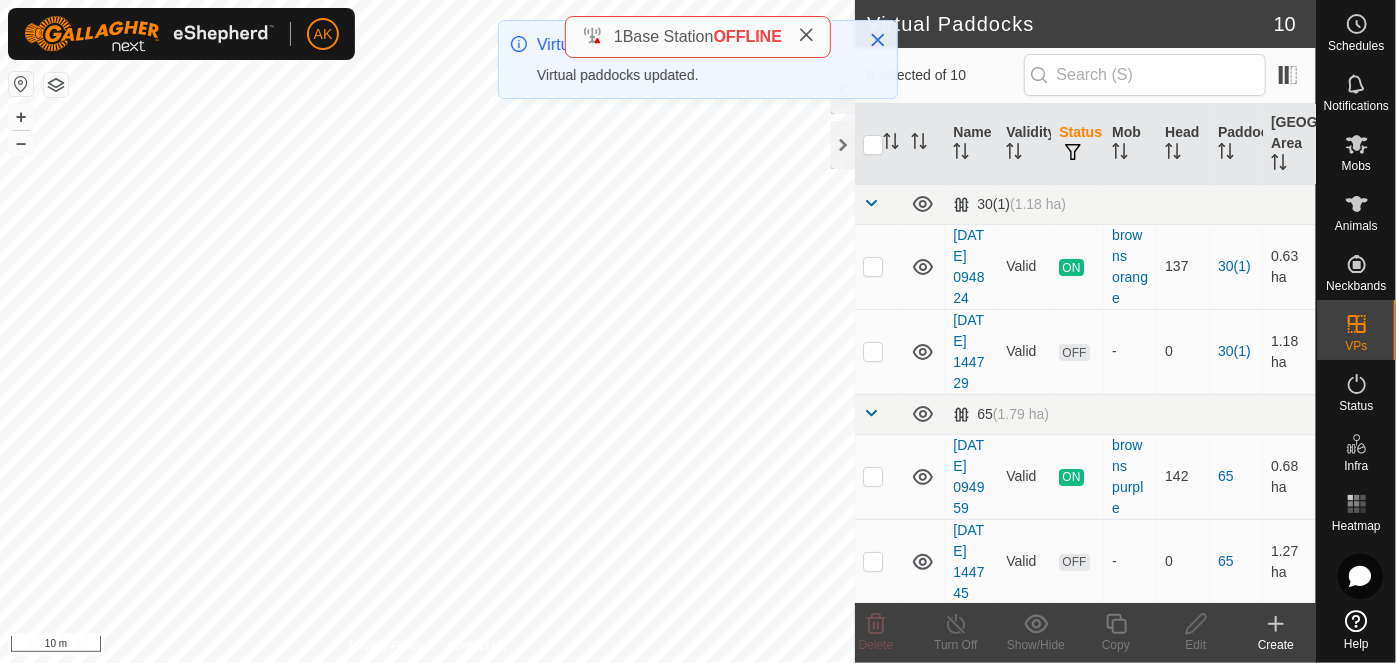 checkbox on "true" 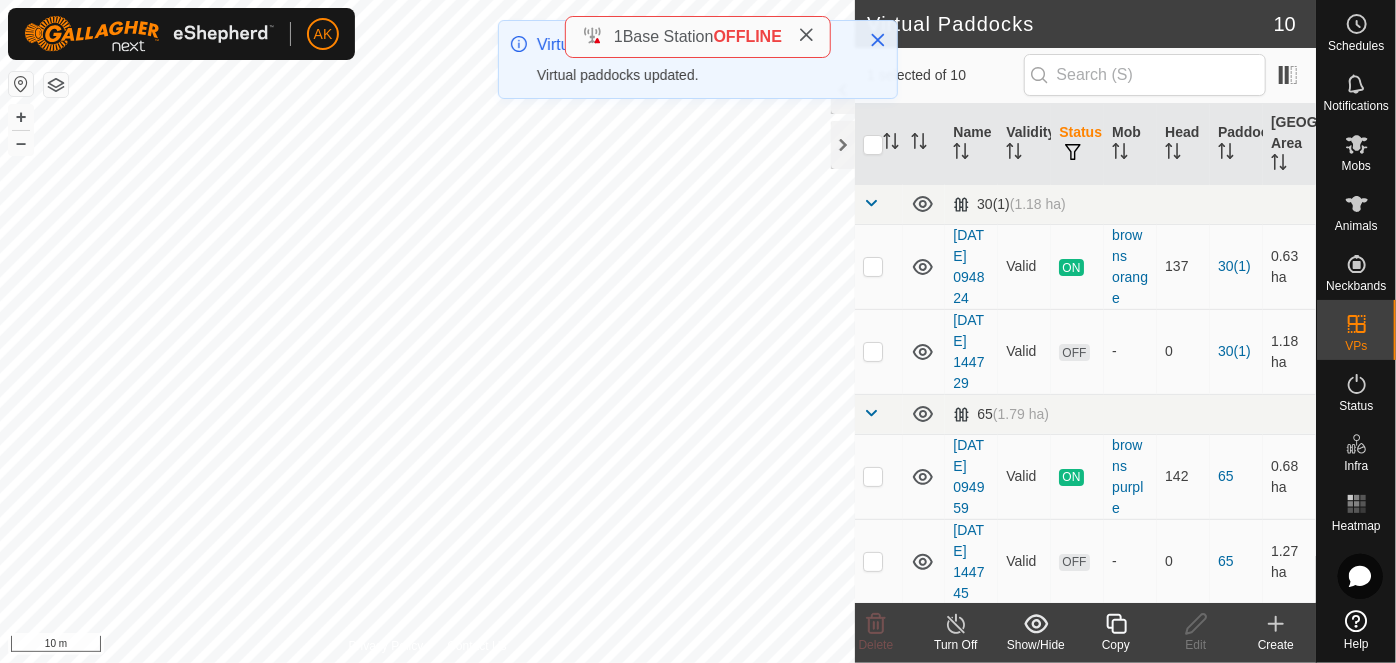 click 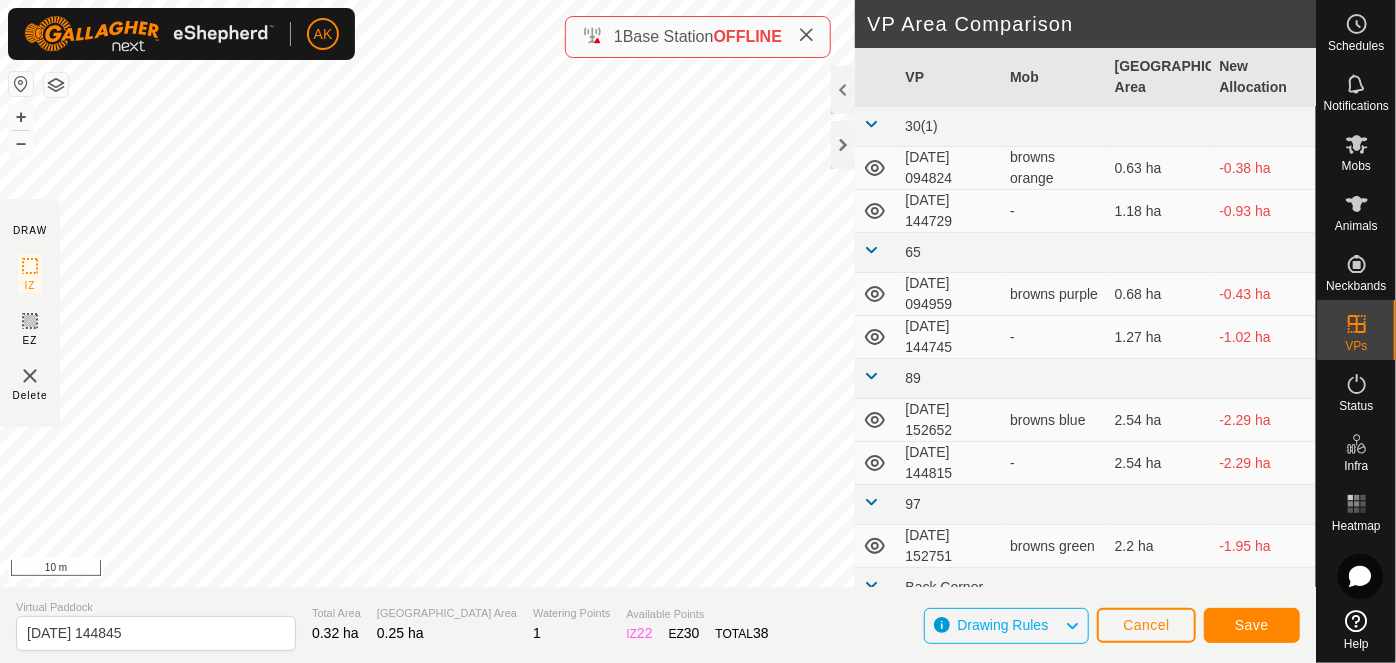 click on "DRAW IZ EZ Delete Privacy Policy Contact Us + – ⇧ i 10 m VP Area Comparison     VP   Mob   Grazing Area   New Allocation  [PHONE_NUMBER][DATE] 094824   browns orange   0.63 ha  -0.38 ha  [DATE] 144729  -  1.18 ha  -0.93 ha 65  [DATE] 094959   browns purple   0.68 ha  -0.43 ha  [DATE] 144745  -  1.27 ha  -1.02 ha 89  [DATE] 152652   browns blue   2.54 ha  -2.29 ha  [DATE] 144815  -  2.54 ha  -2.29 ha 97  [DATE] 152751   browns green   2.2 ha  -1.95 ha Back Corner  [DATE] 095613   brook lime   17.14 ha  -16.89 ha [GEOGRAPHIC_DATA]  [DATE] 162106   brook yellow   16.83 ha  -16.58 ha" 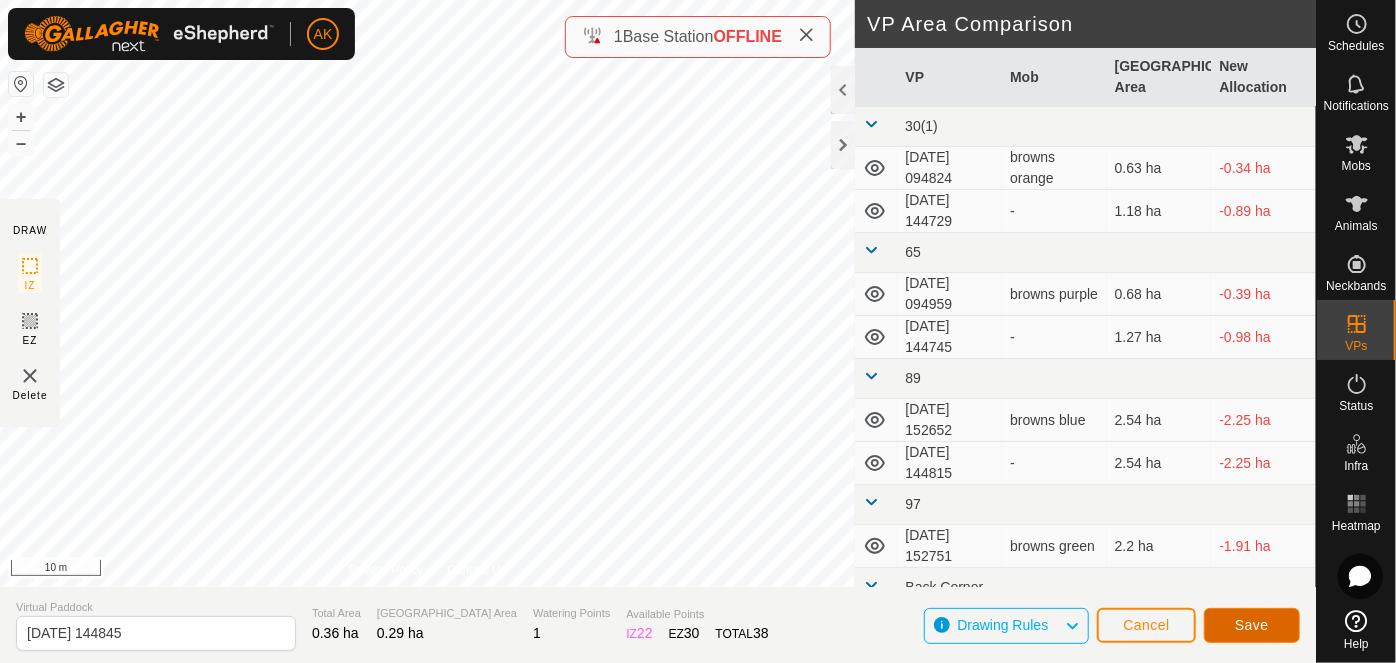 click on "Save" 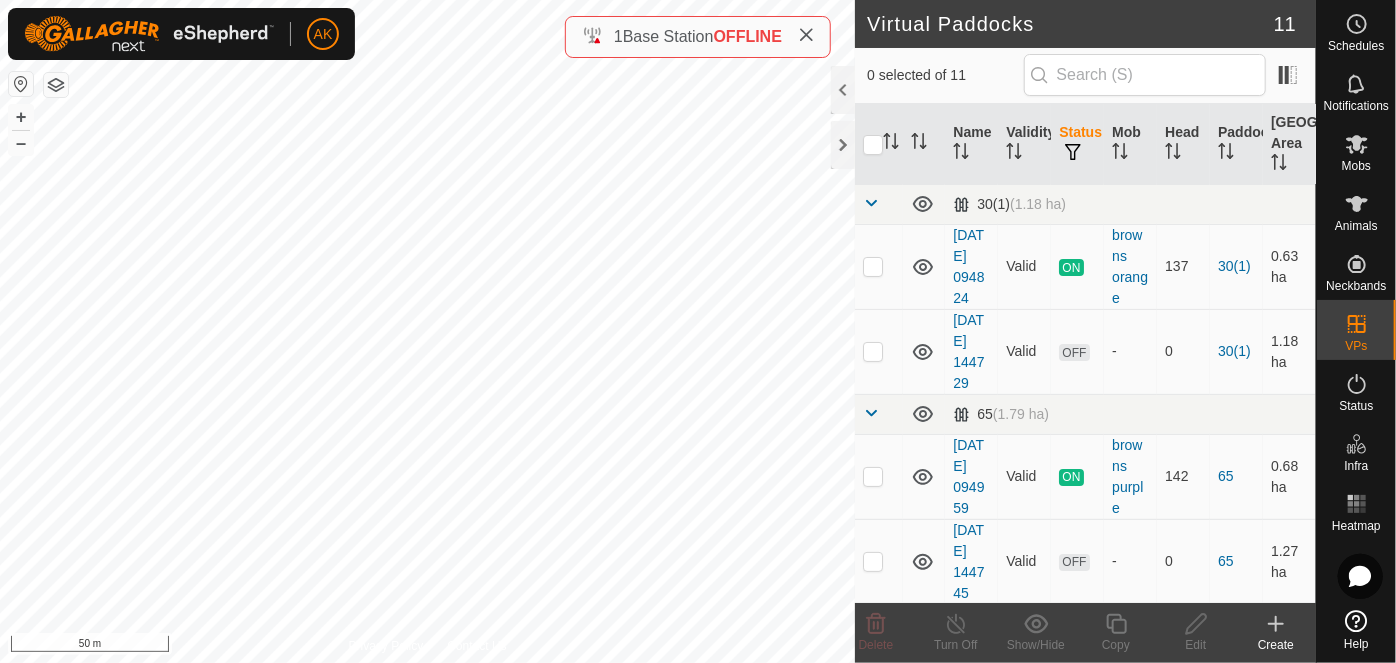 checkbox on "true" 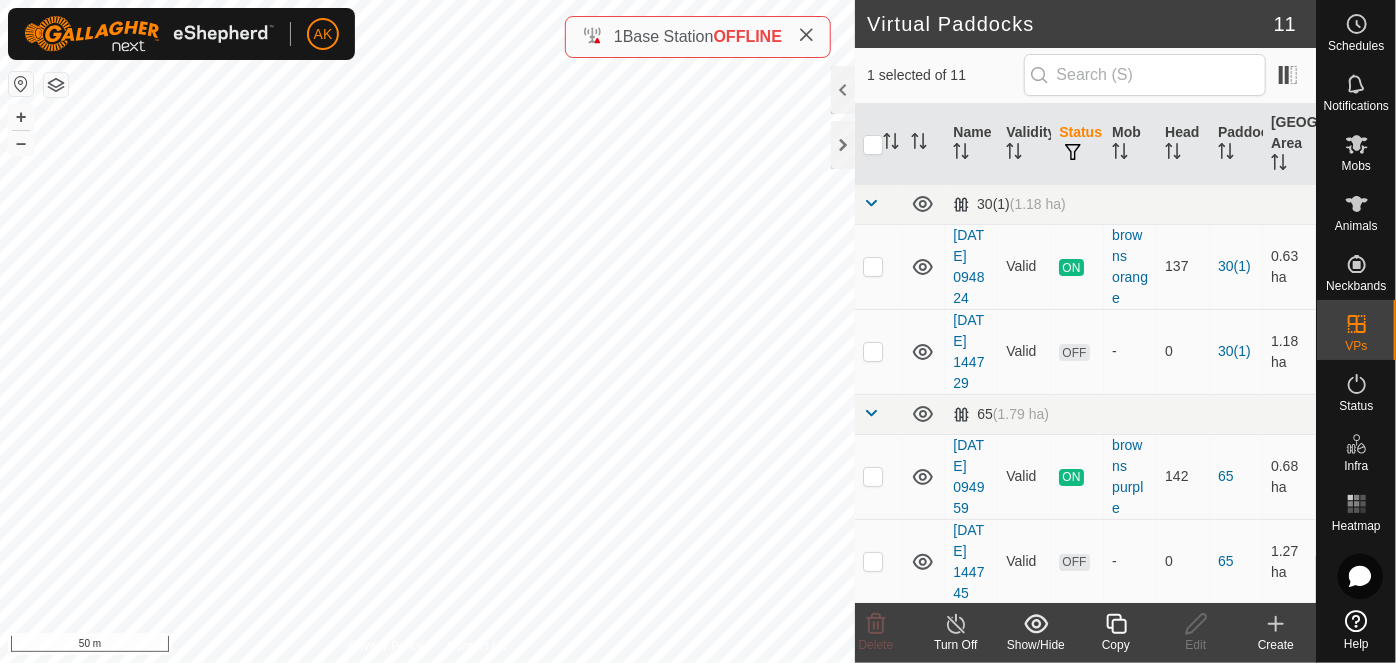 click 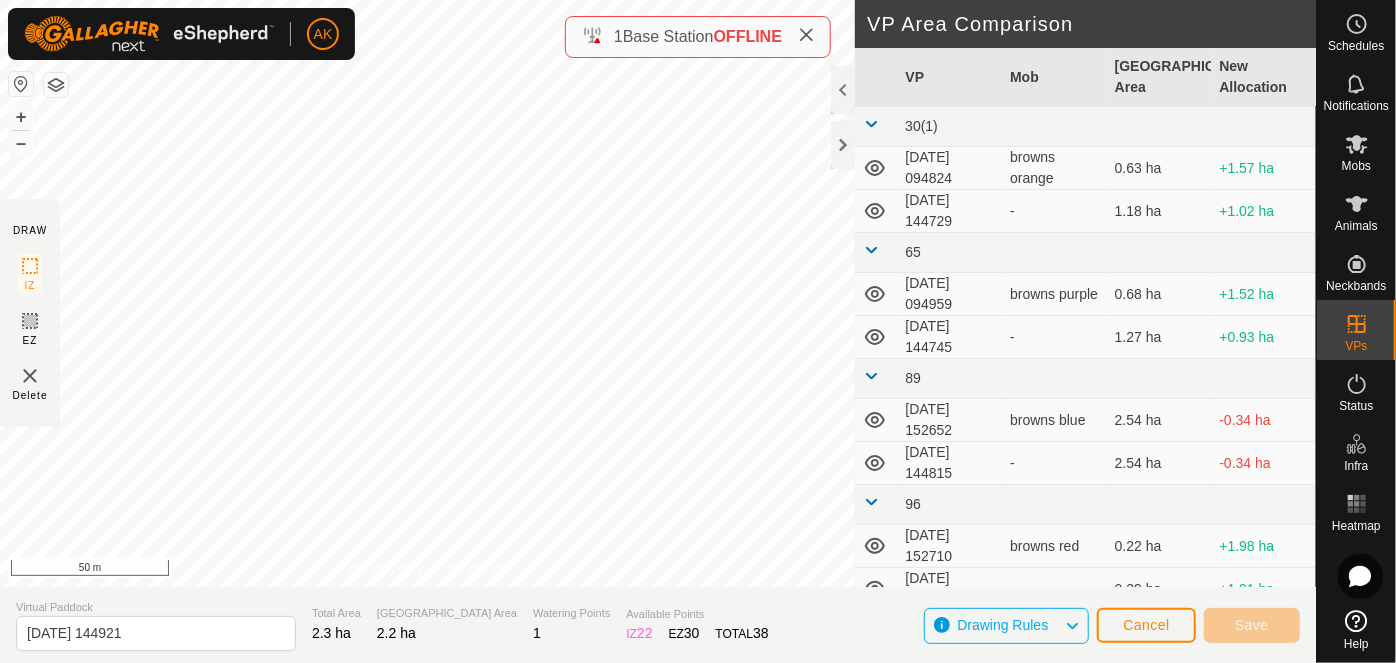 type on "[DATE] 144923" 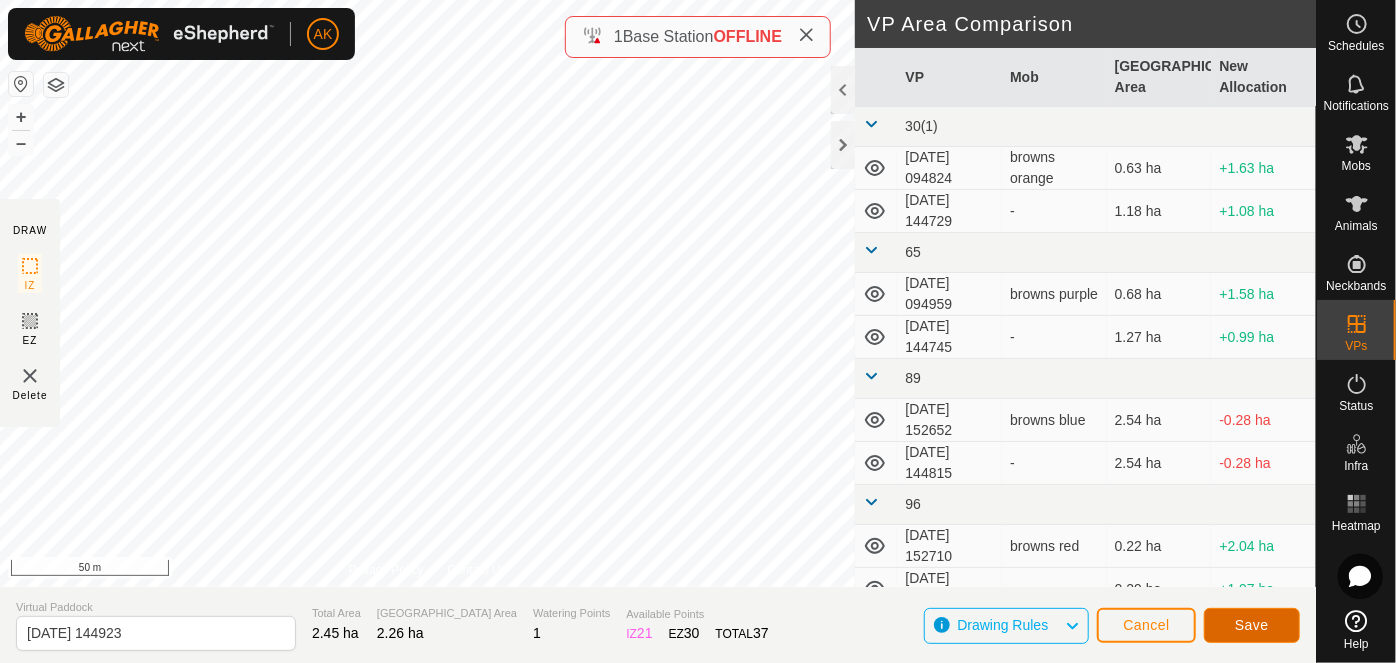 click on "Save" 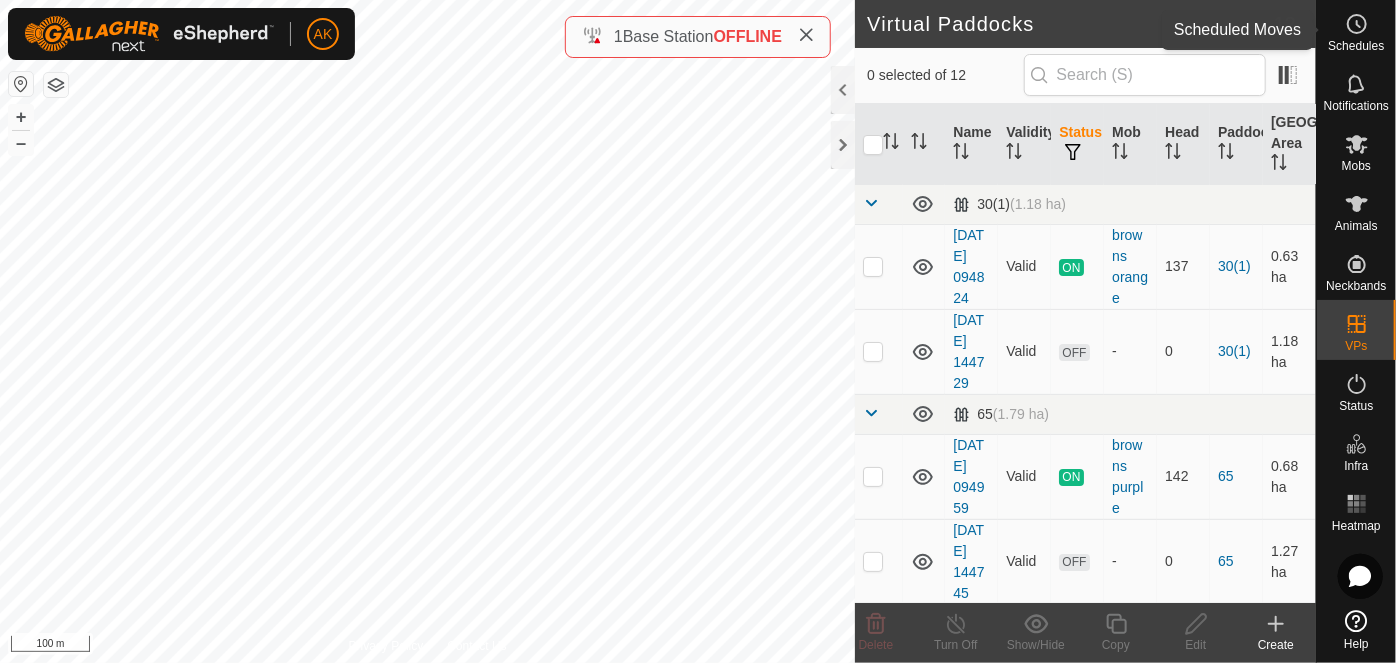 click on "Schedules" at bounding box center (1356, 30) 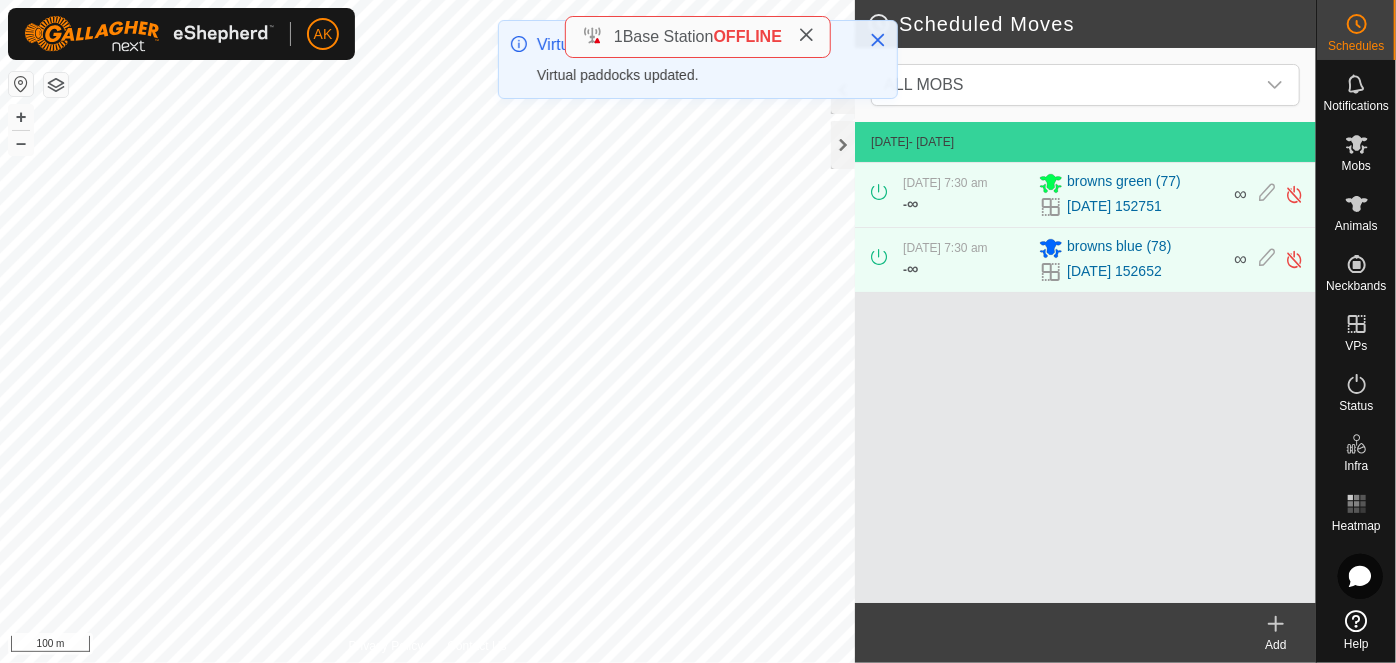 click 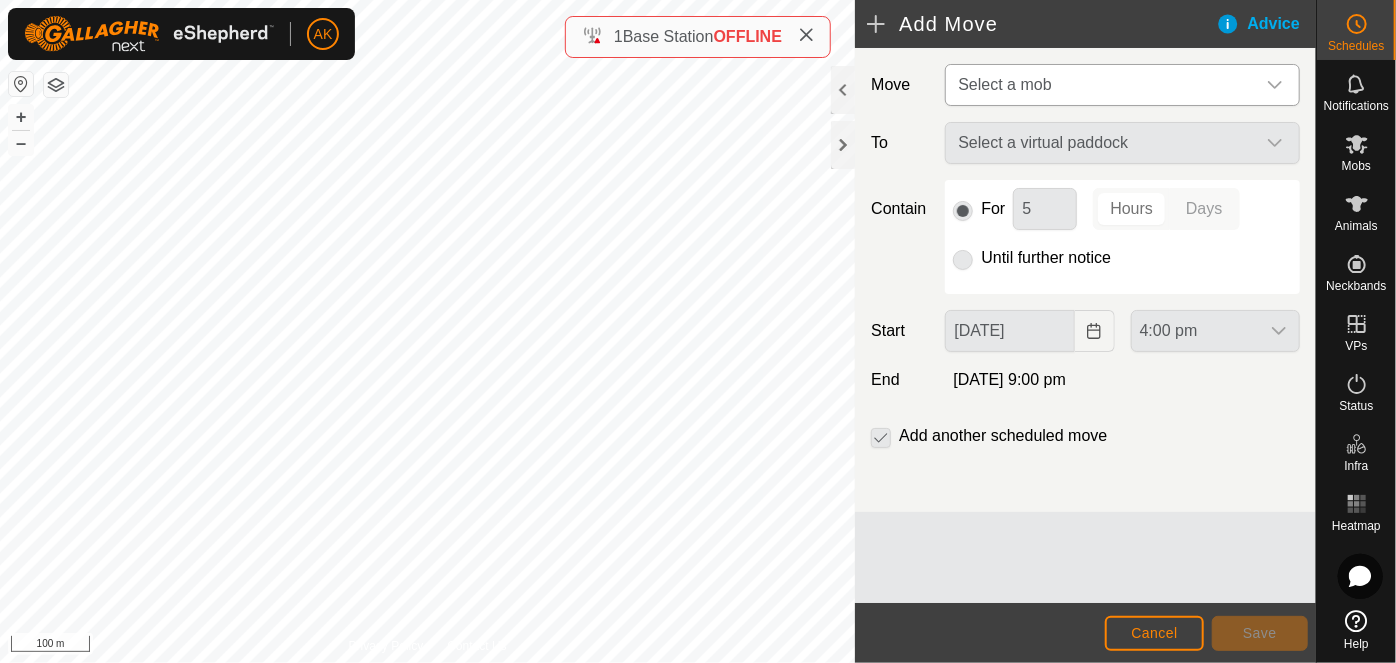 click on "Select a mob" at bounding box center [1102, 85] 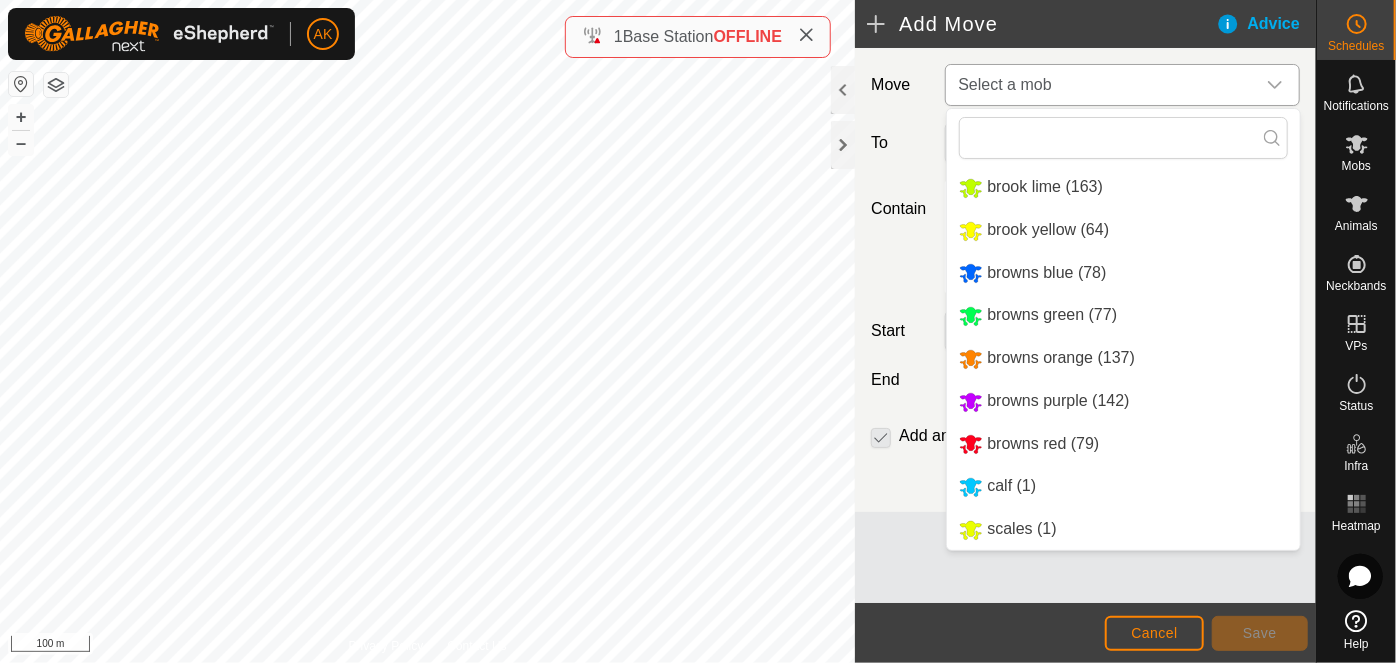 click on "browns green (77)" at bounding box center (1123, 315) 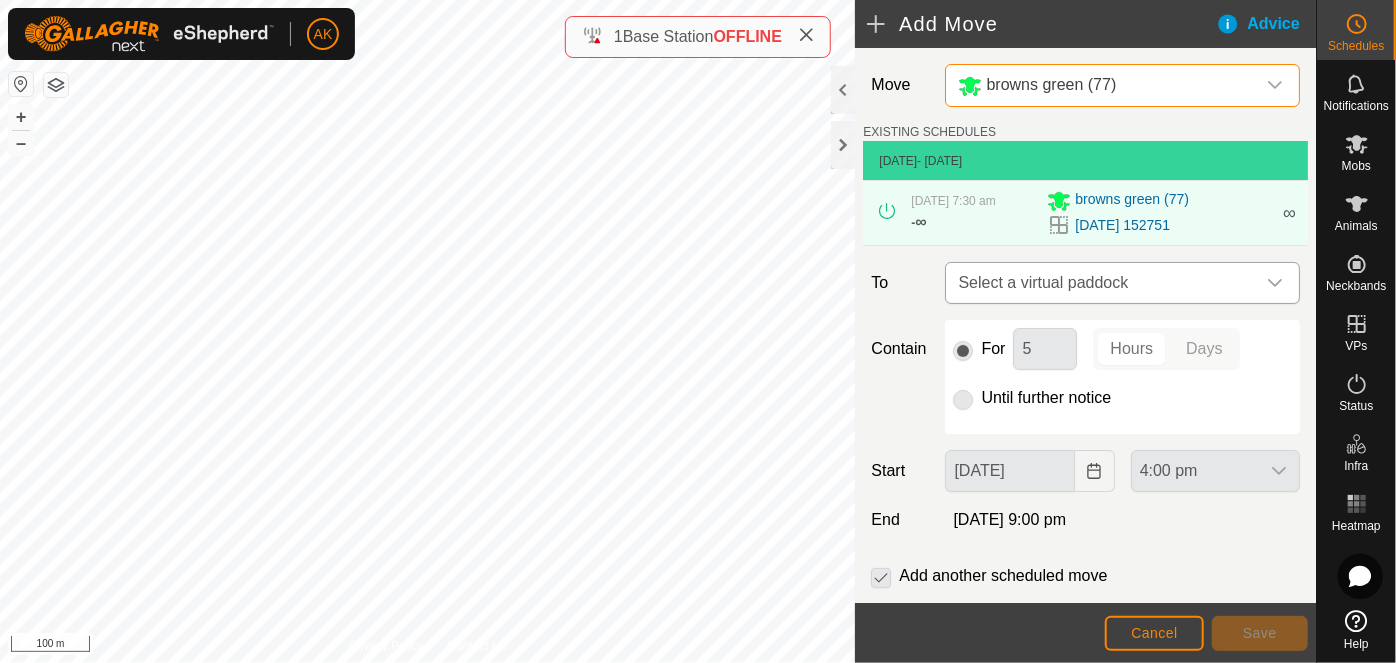 click on "Select a virtual paddock" at bounding box center [1102, 283] 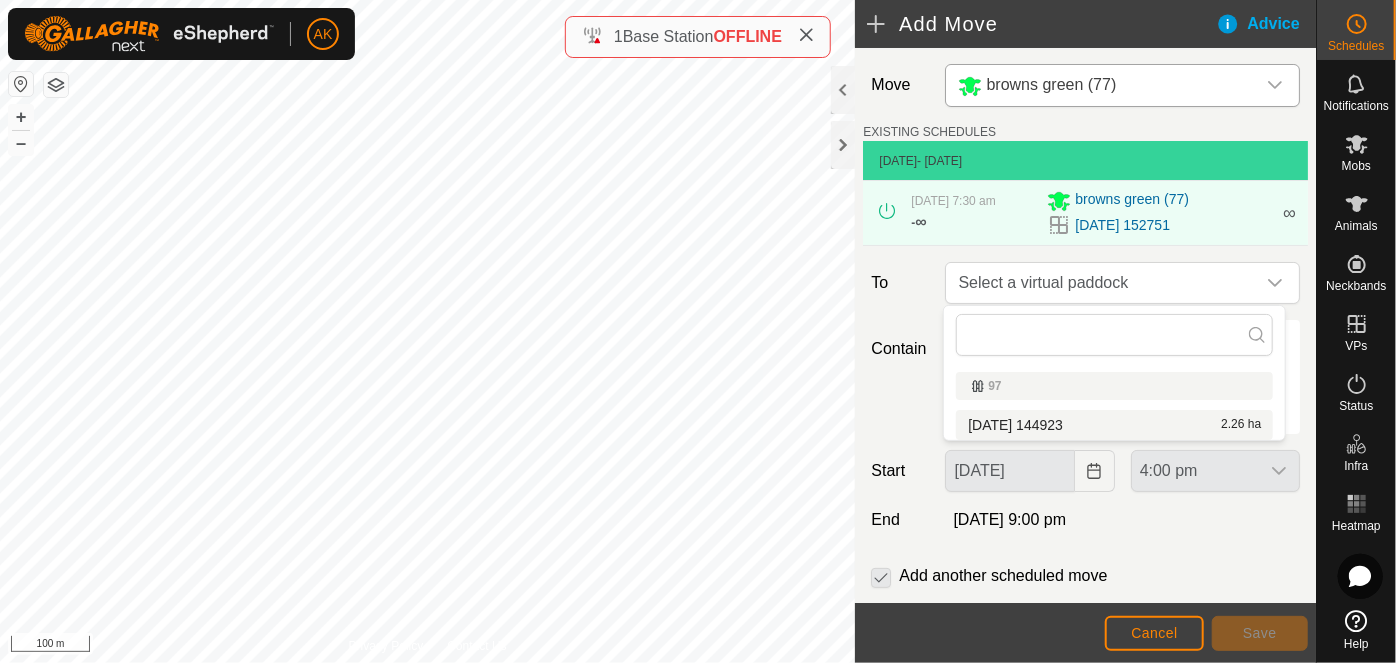 click on "[DATE] 144923  2.26 ha" at bounding box center [1114, 425] 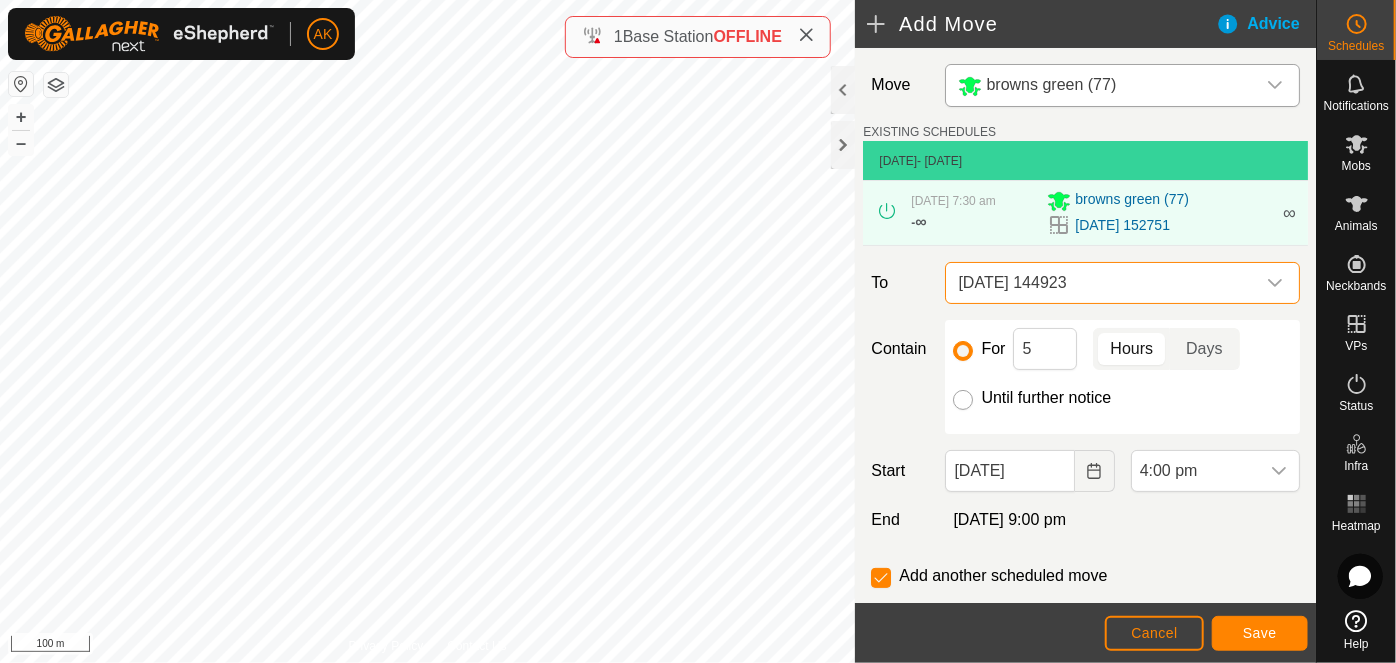 click on "Until further notice" at bounding box center [963, 400] 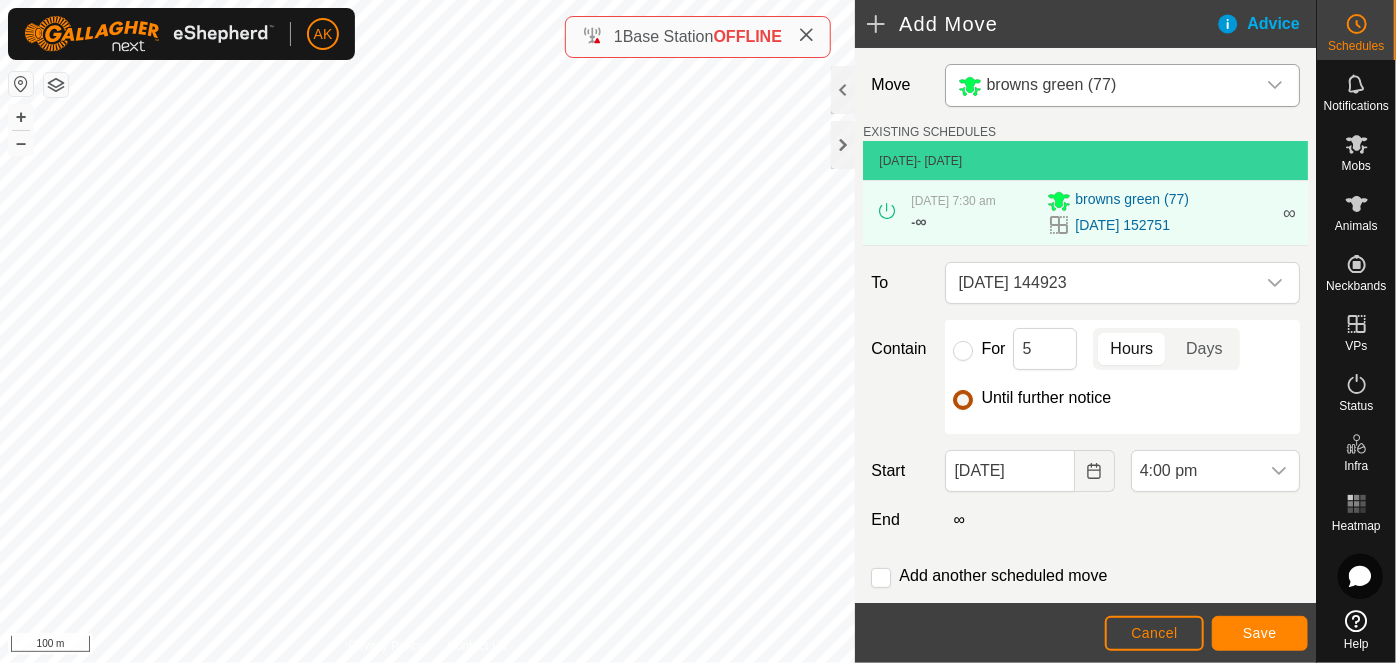 checkbox on "false" 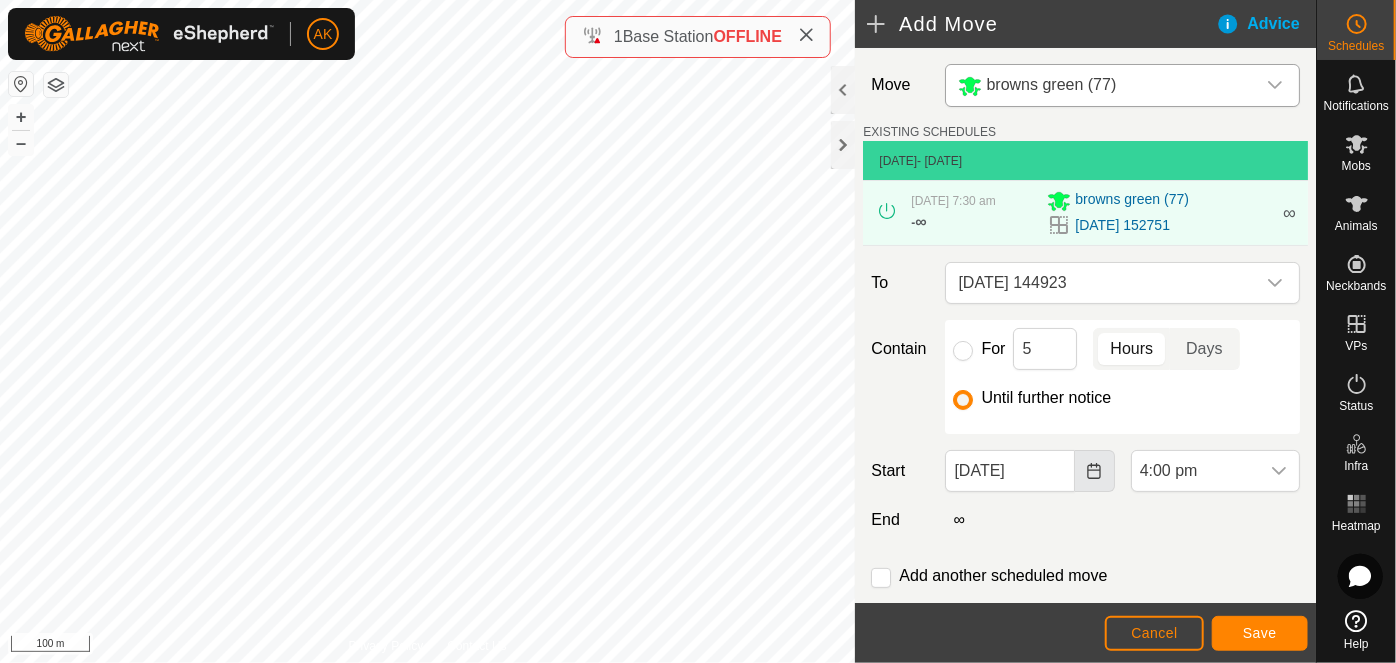 click 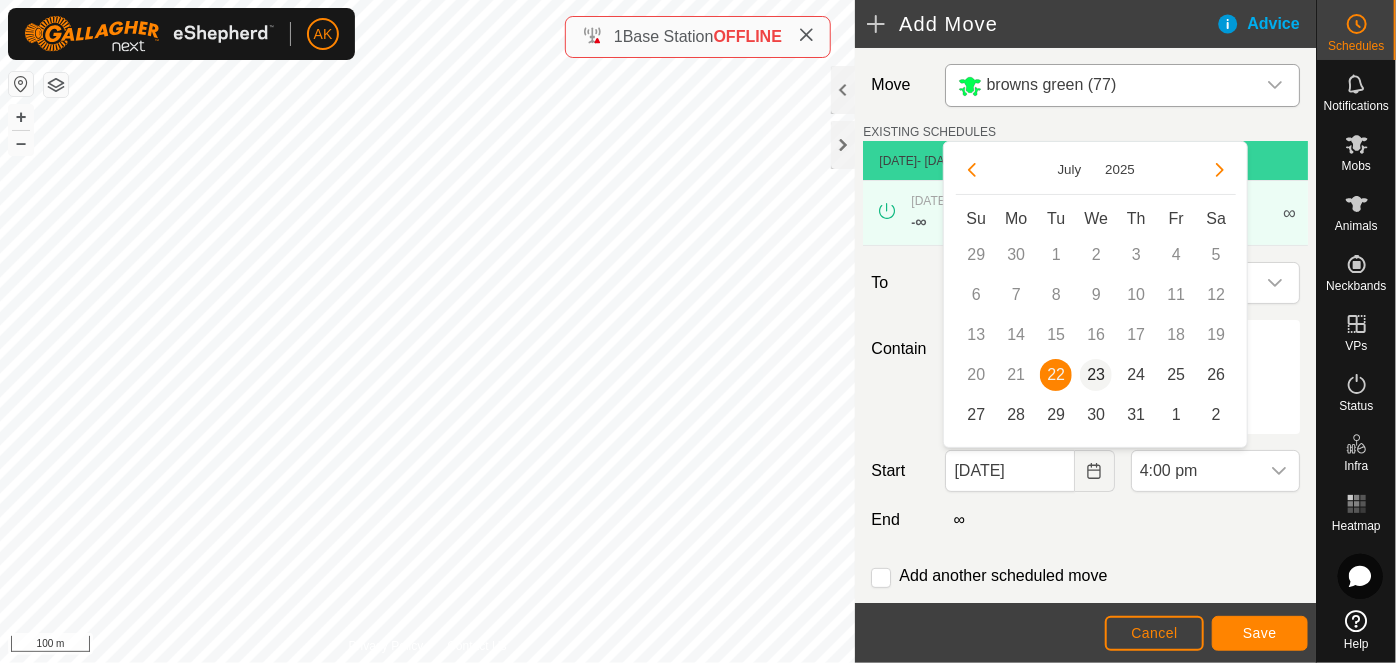 click on "23" at bounding box center (1096, 375) 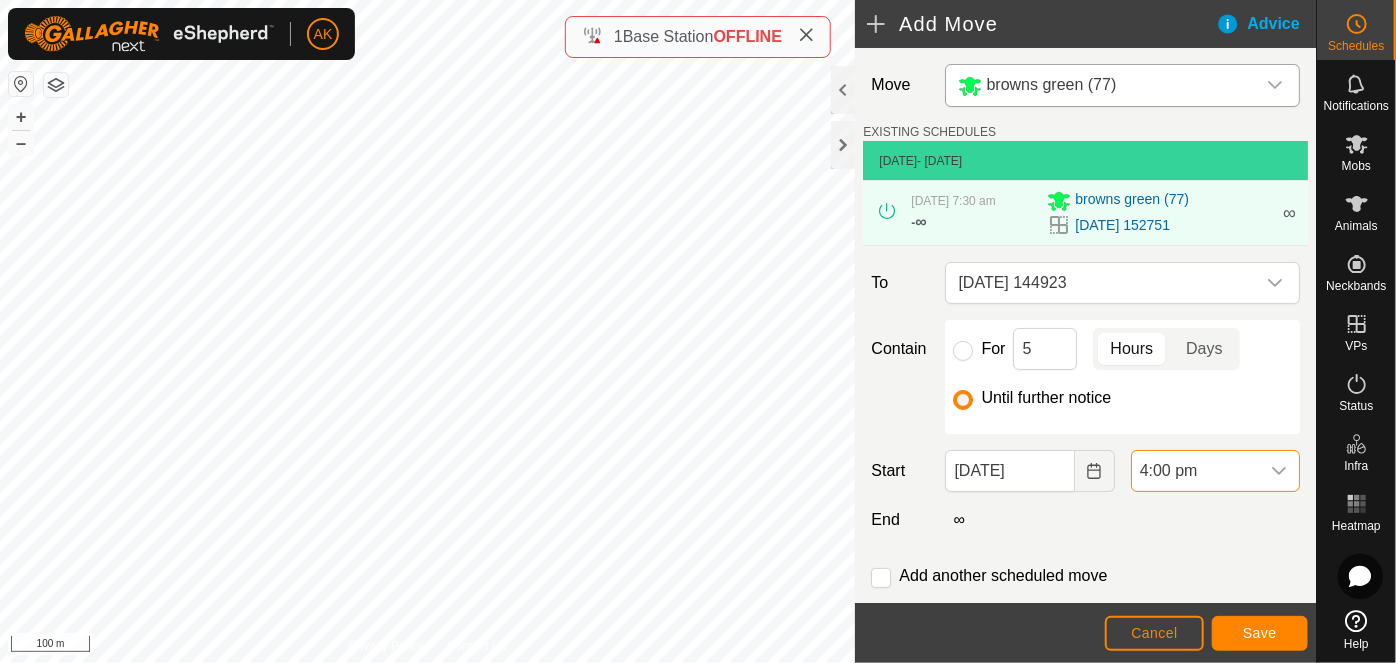 click on "4:00 pm" at bounding box center [1195, 471] 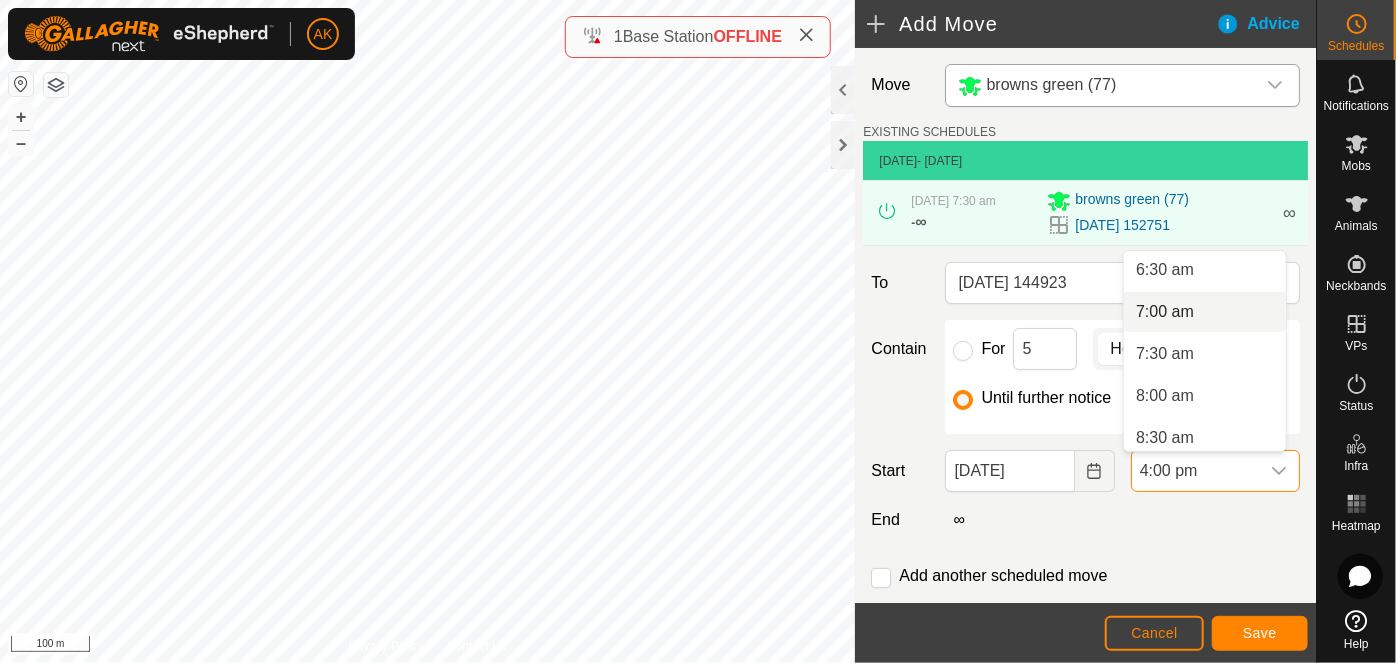 scroll, scrollTop: 546, scrollLeft: 0, axis: vertical 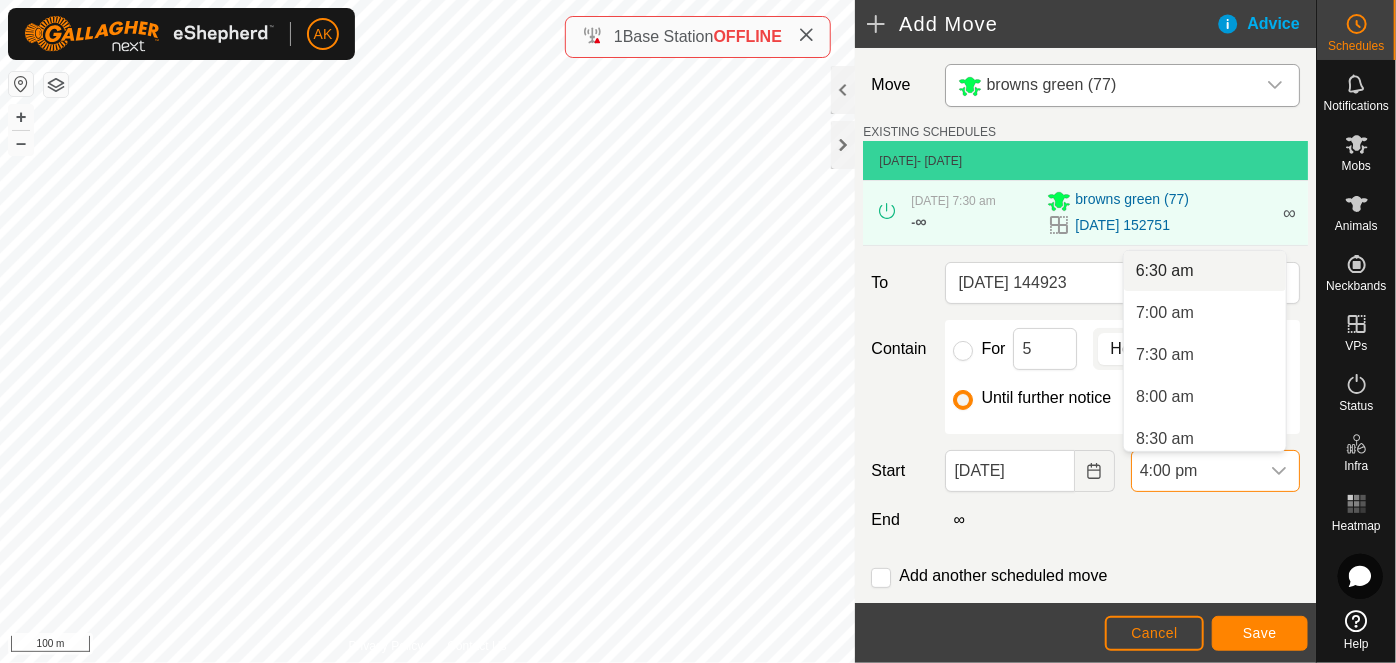 click on "6:30 am" at bounding box center (1205, 271) 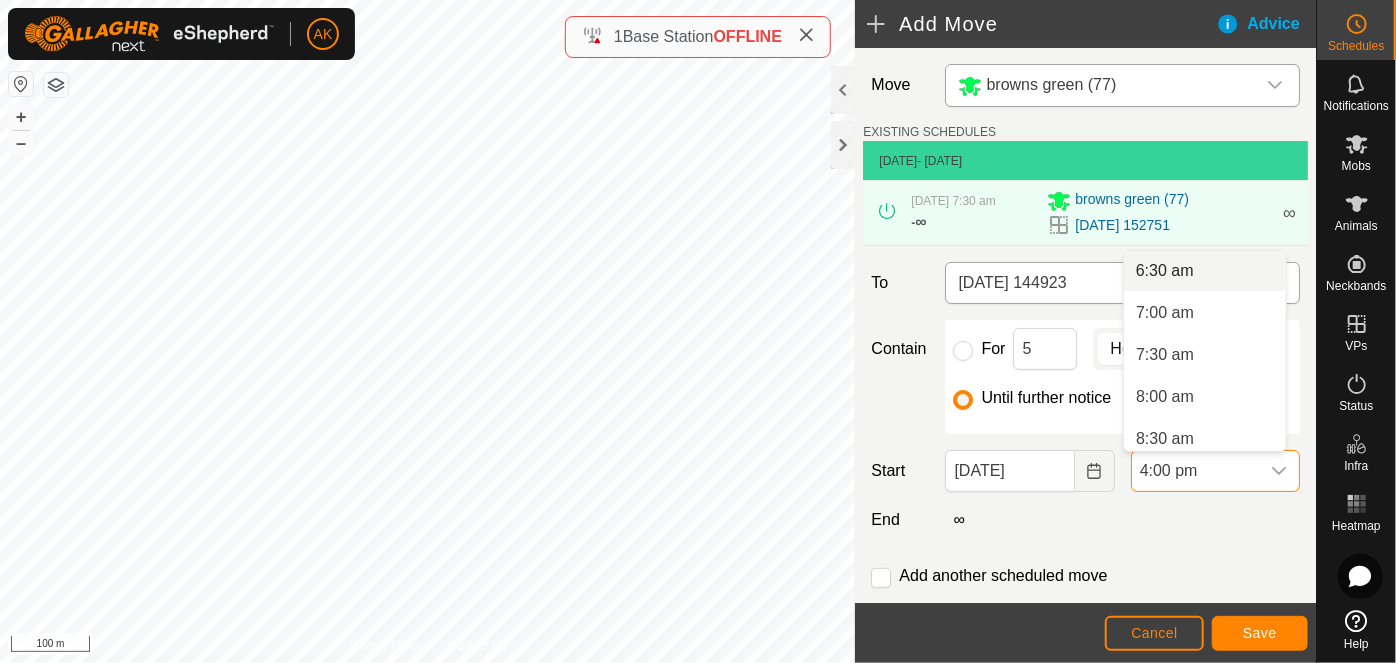scroll, scrollTop: 0, scrollLeft: 0, axis: both 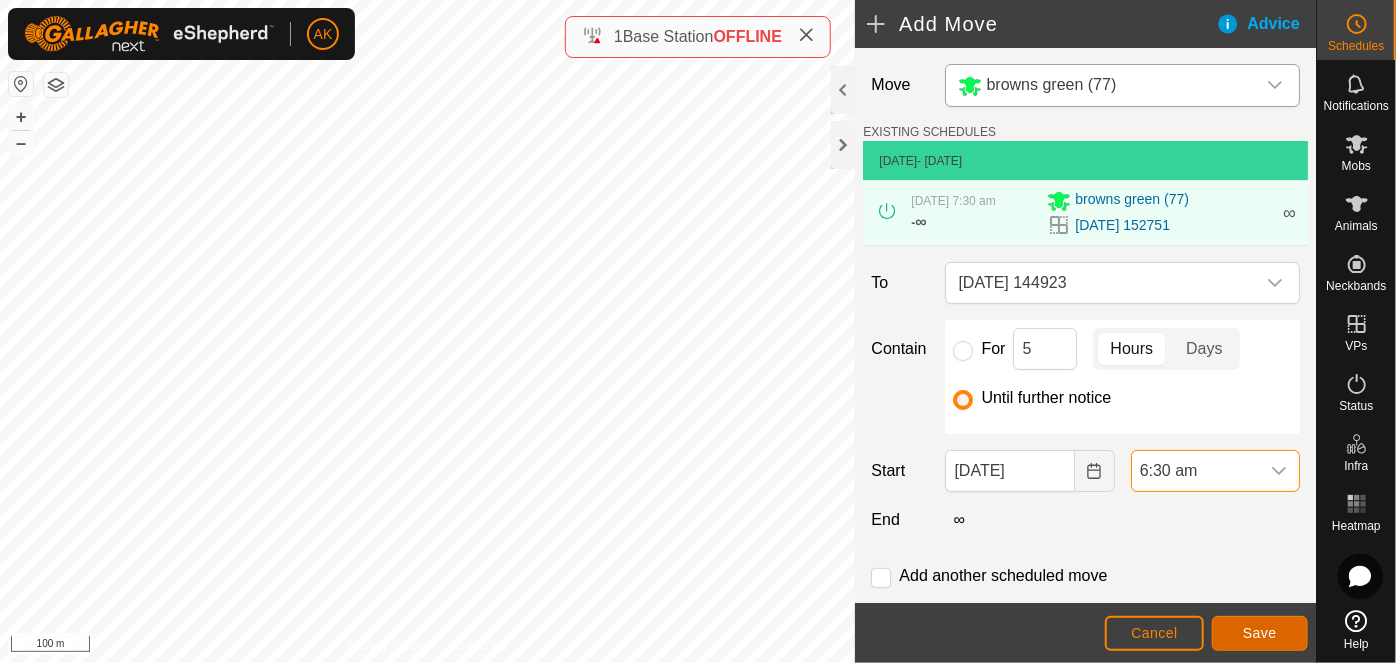 click on "Save" 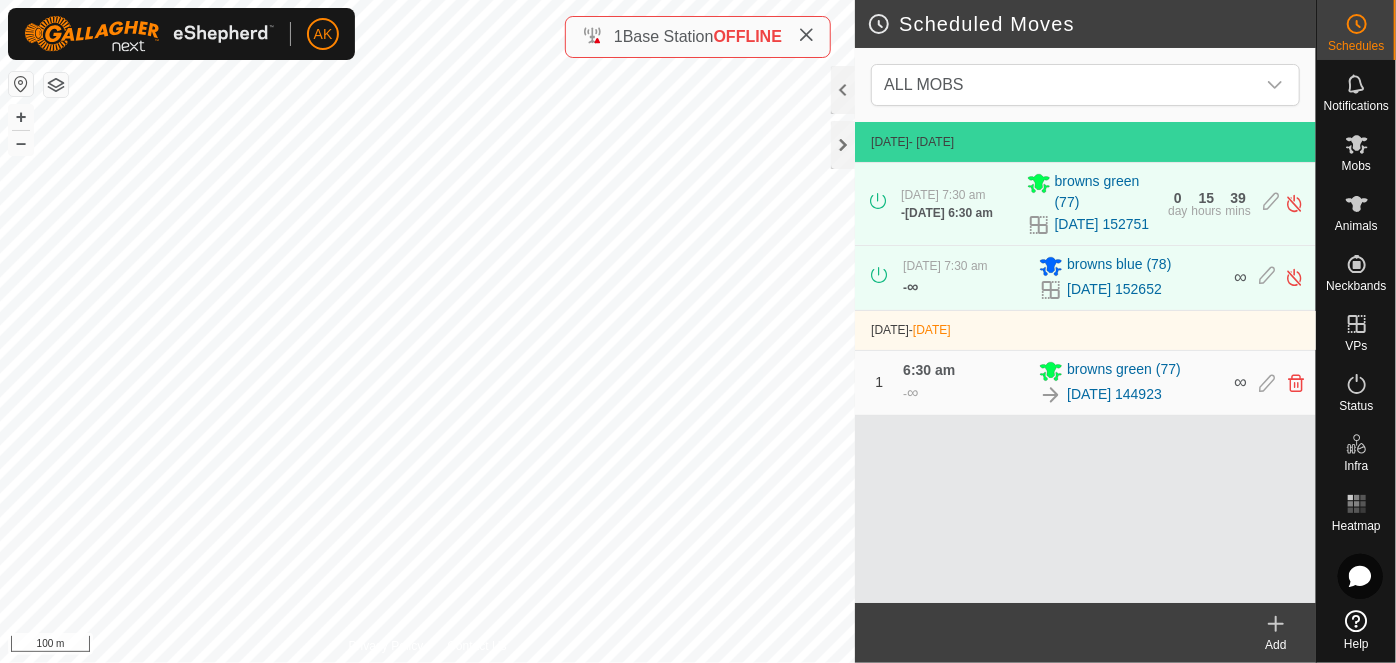 click 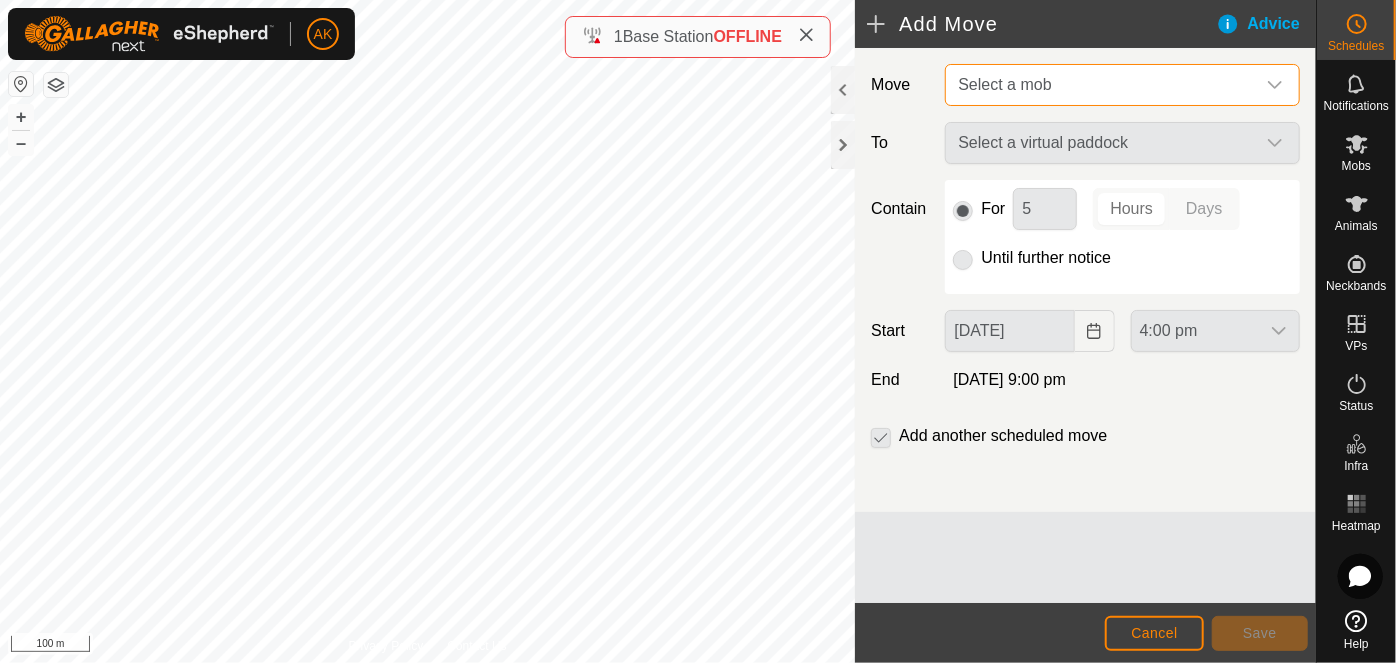 click on "Select a mob" at bounding box center [1102, 85] 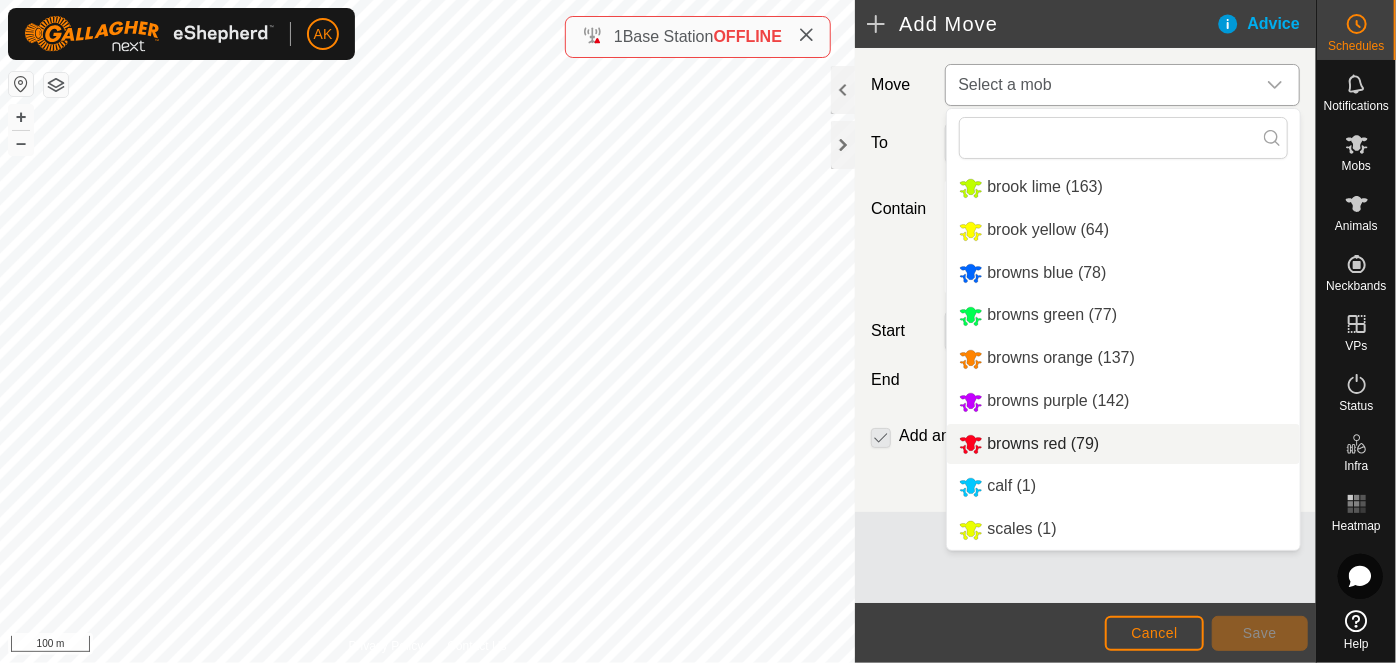 click on "browns red (79)" at bounding box center (1123, 444) 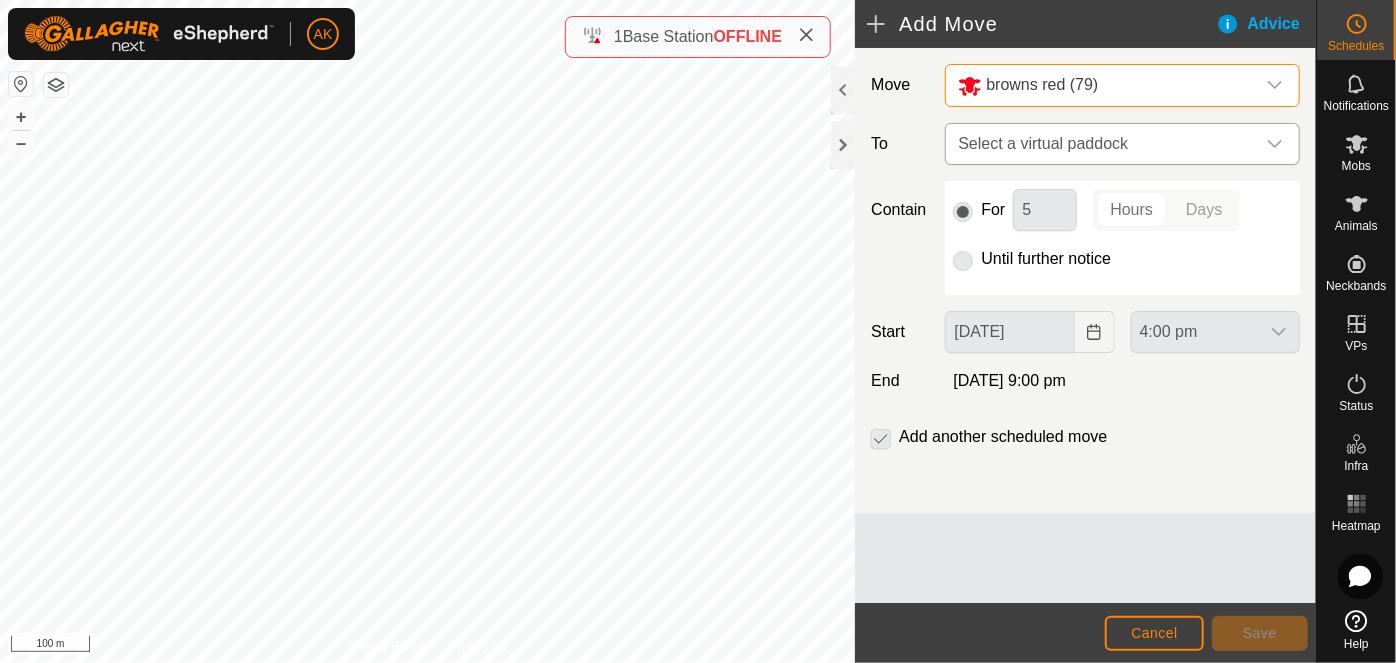 click on "Select a virtual paddock" at bounding box center (1102, 144) 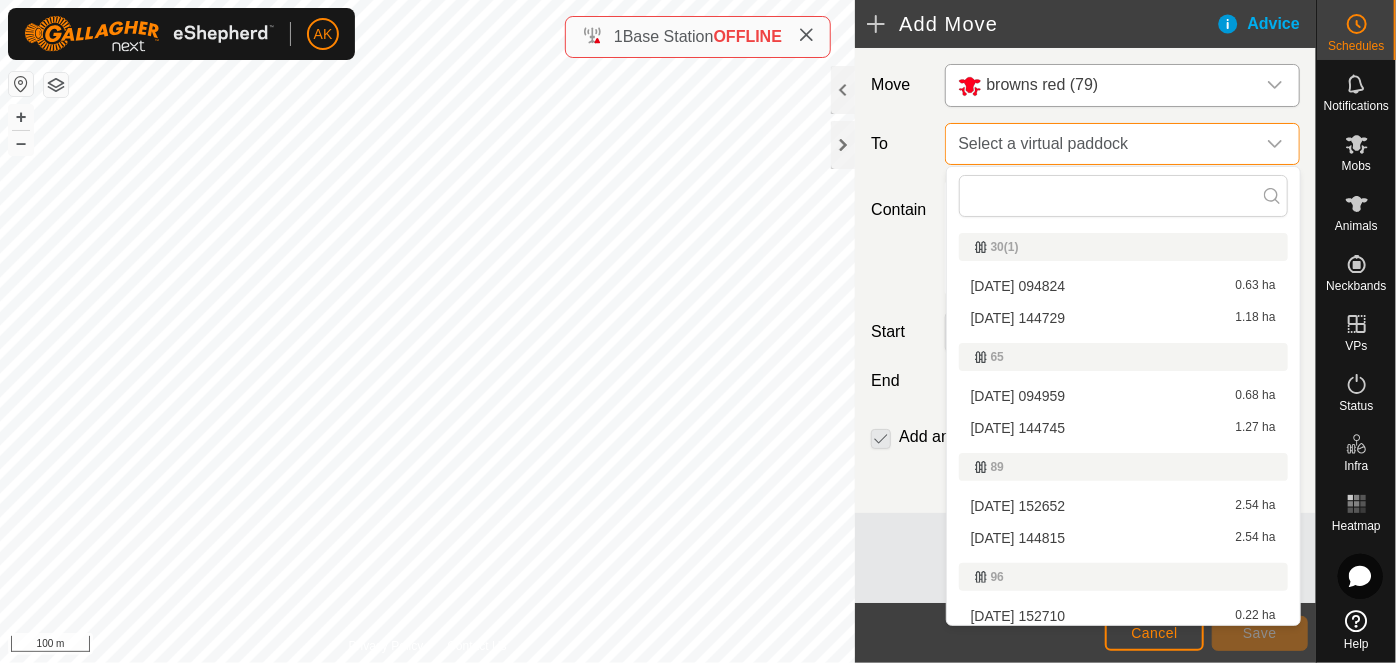 click on "Select a virtual paddock" at bounding box center (1102, 144) 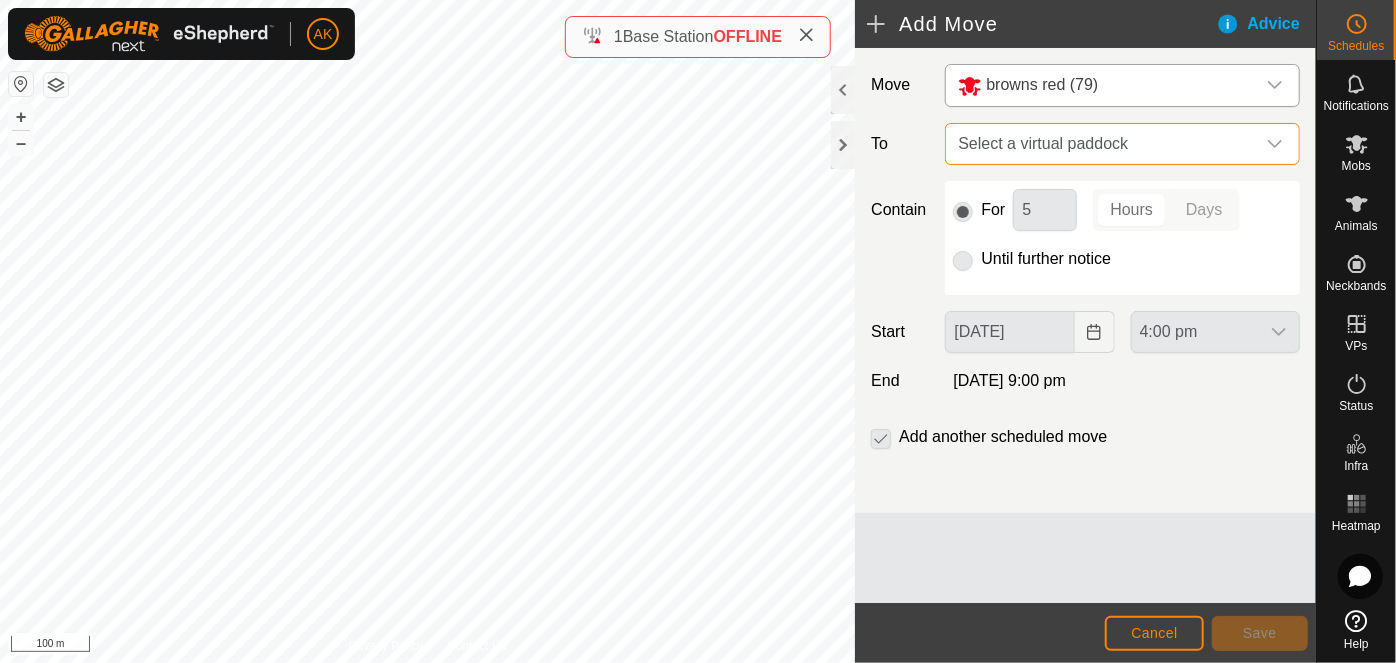 click on "Select a virtual paddock" at bounding box center (1102, 144) 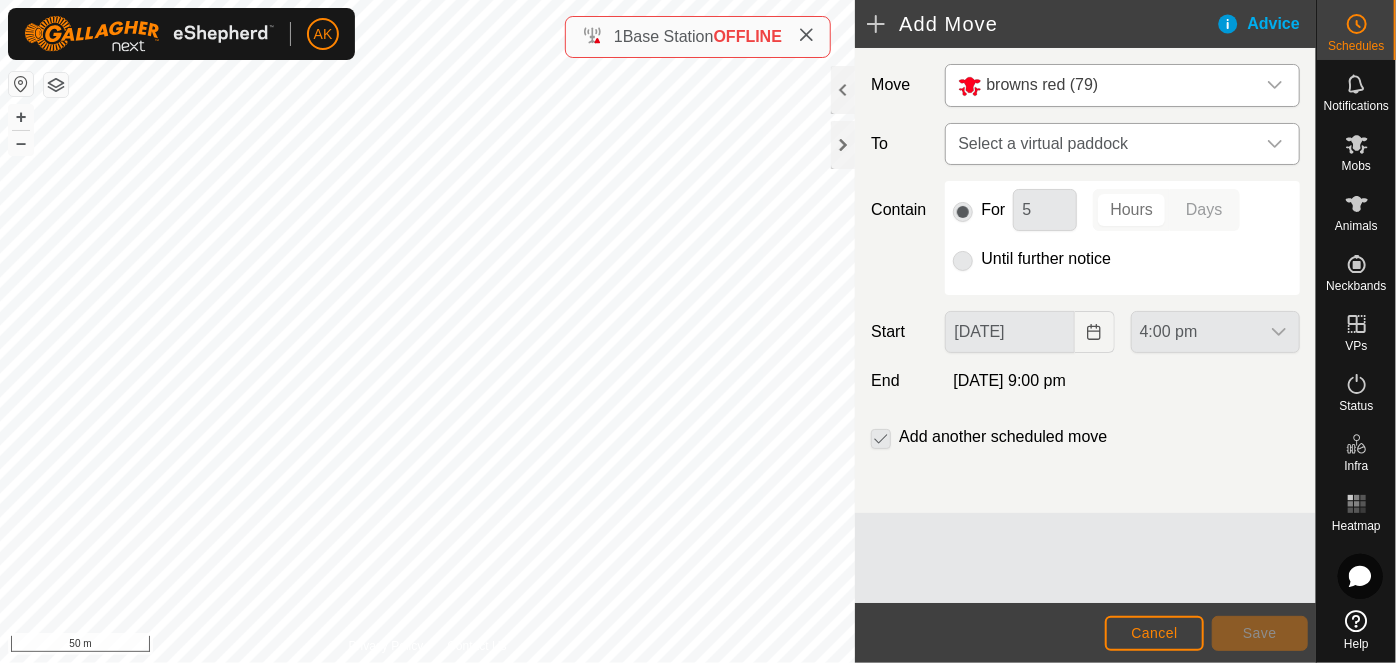 click 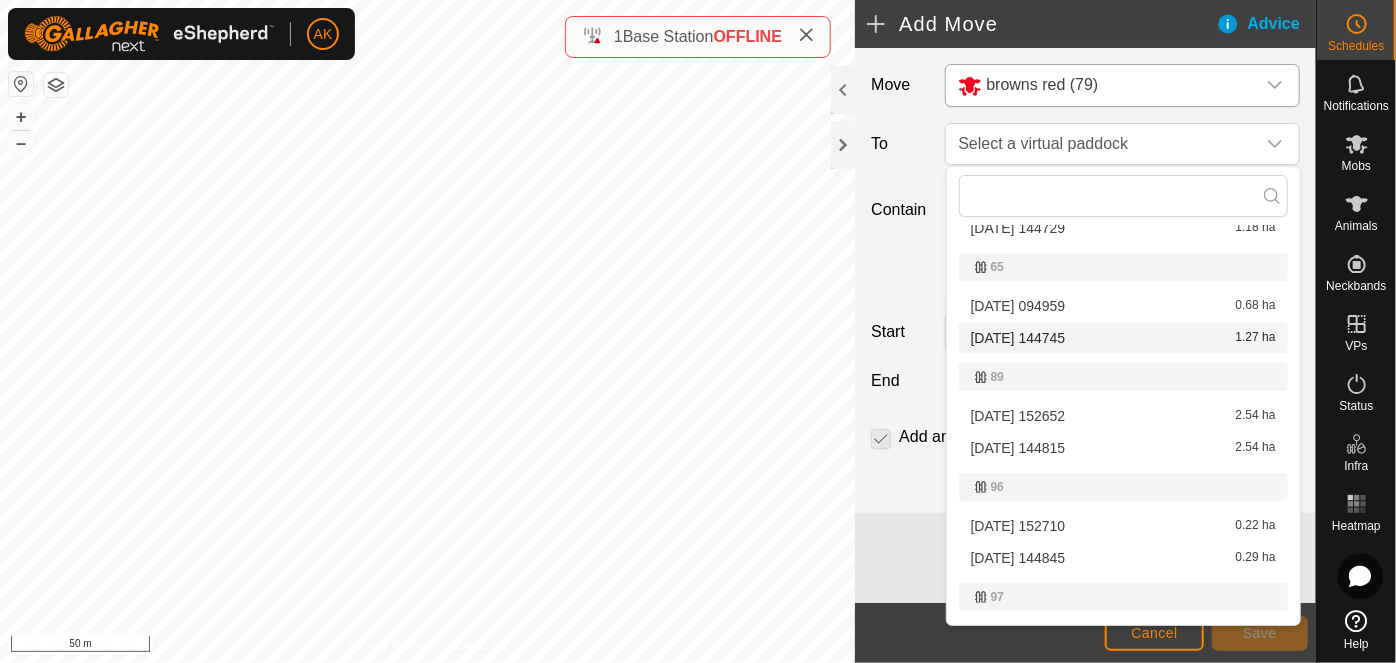scroll, scrollTop: 181, scrollLeft: 0, axis: vertical 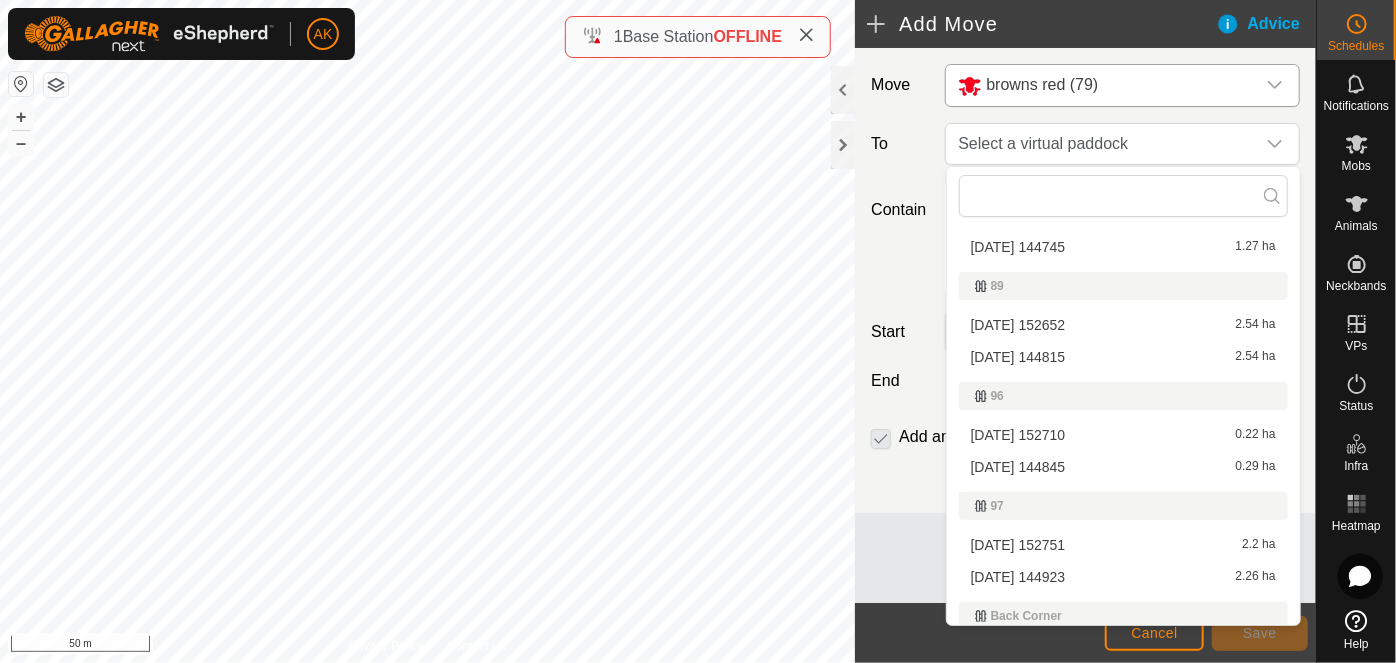 click on "[DATE] 144845  0.29 ha" at bounding box center (1123, 467) 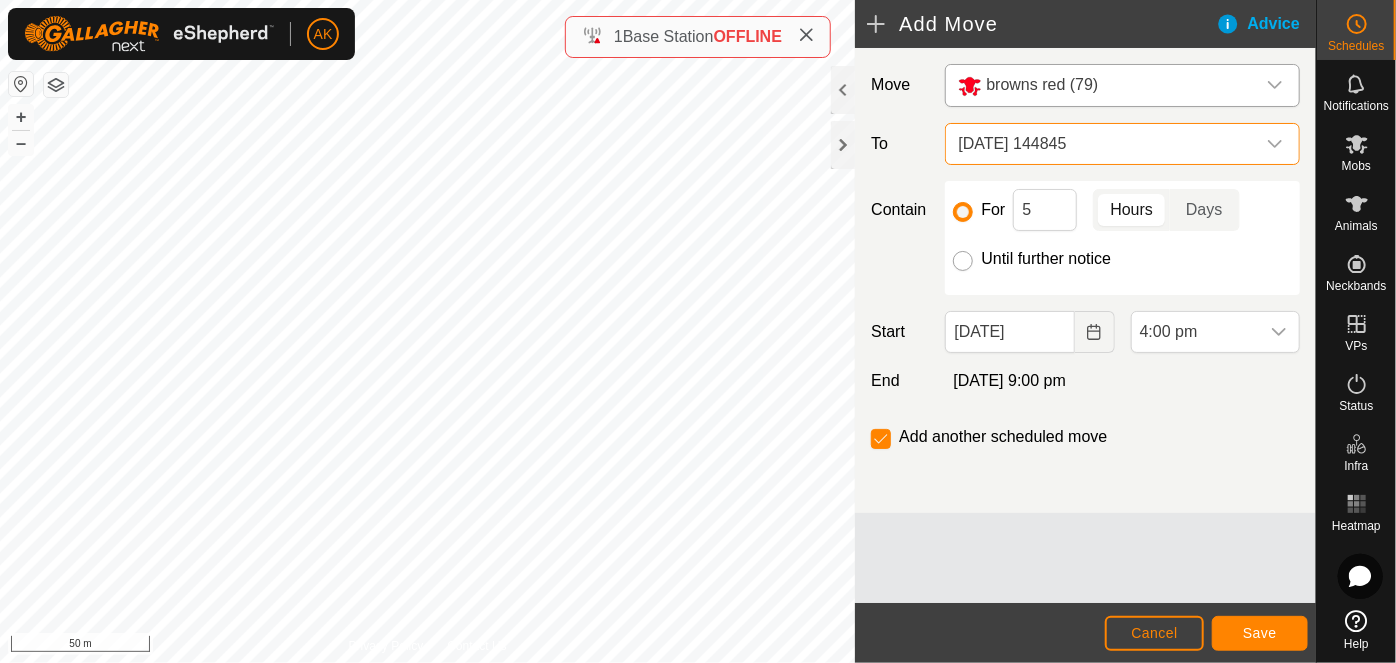 click on "Until further notice" at bounding box center [963, 261] 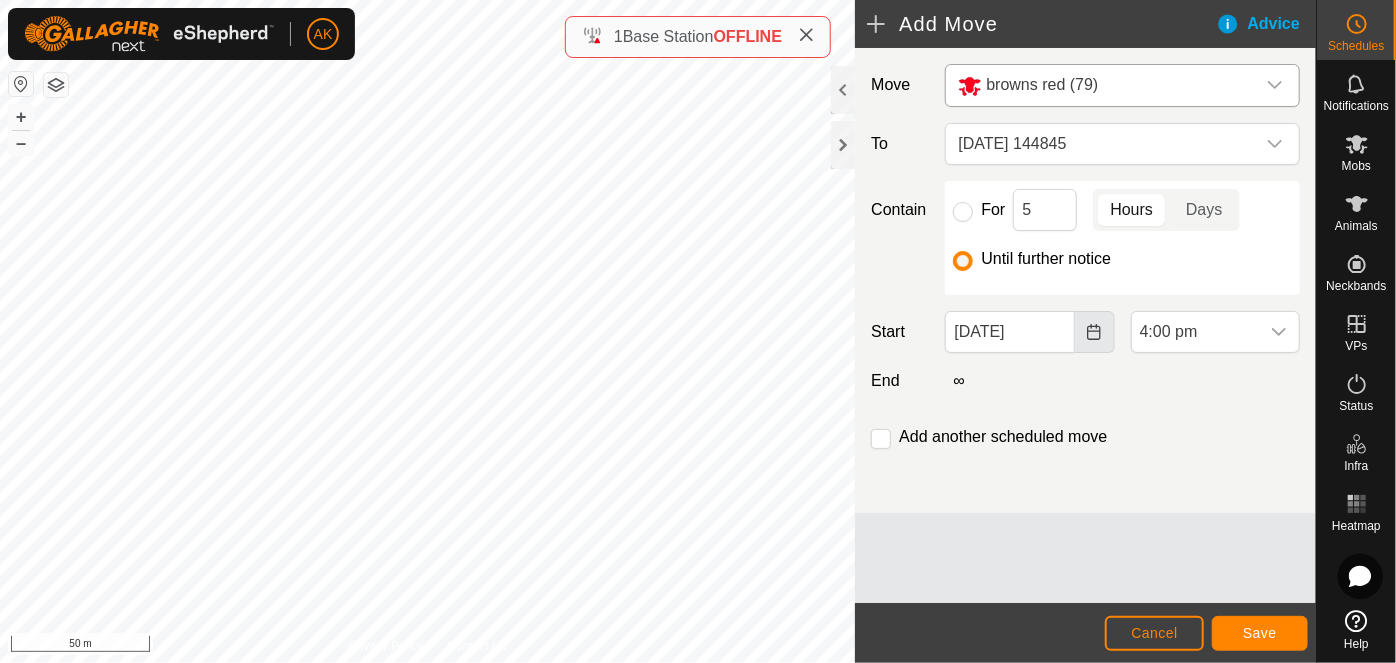 click 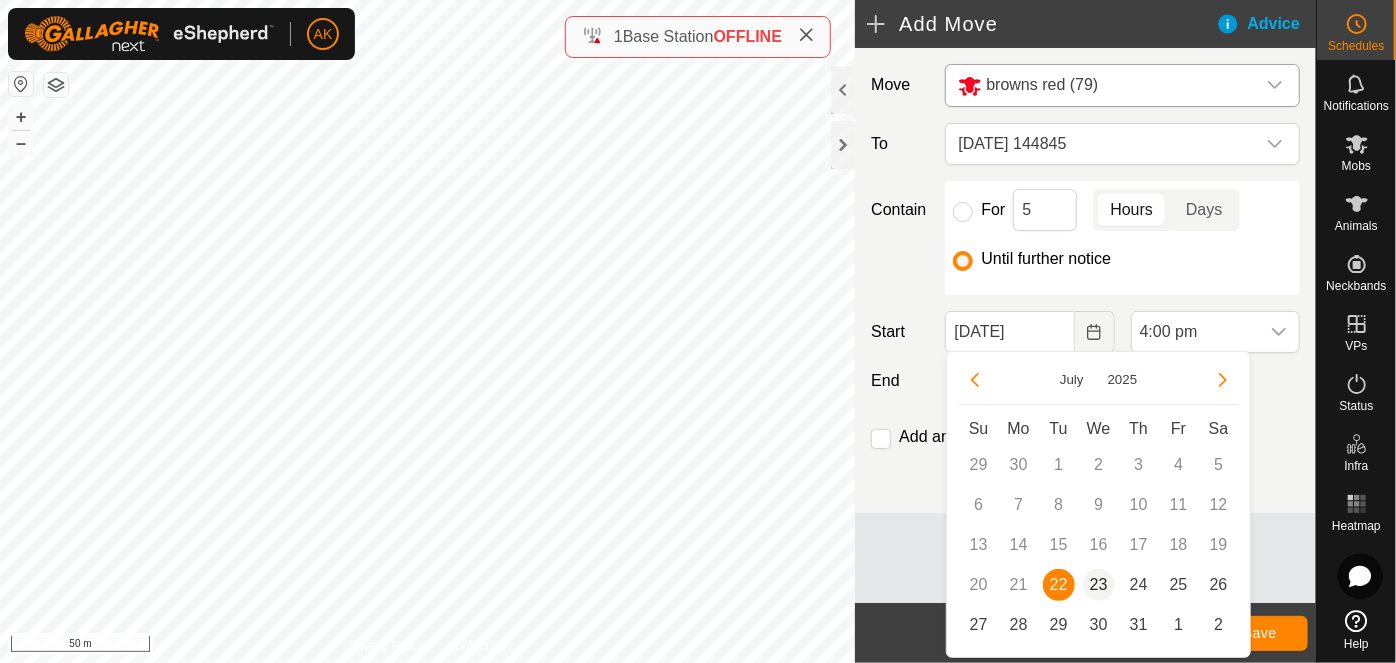 click on "23" at bounding box center (1099, 585) 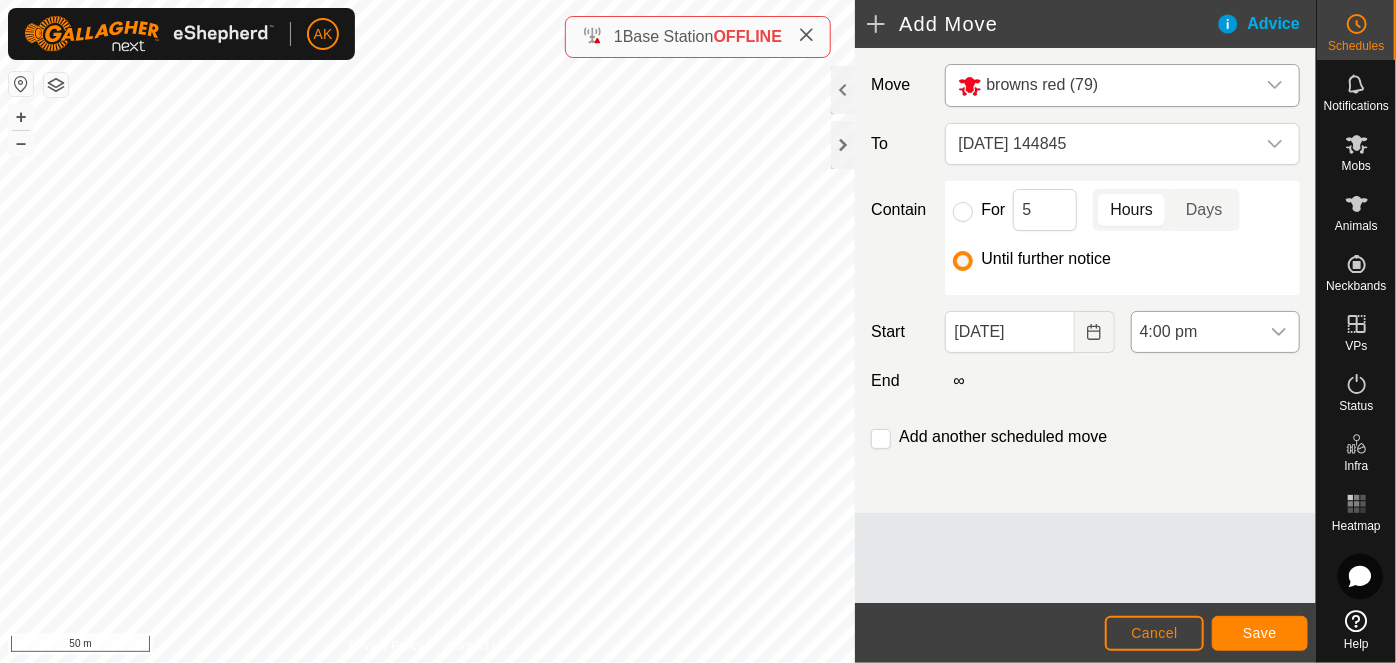 click on "4:00 pm" at bounding box center (1195, 332) 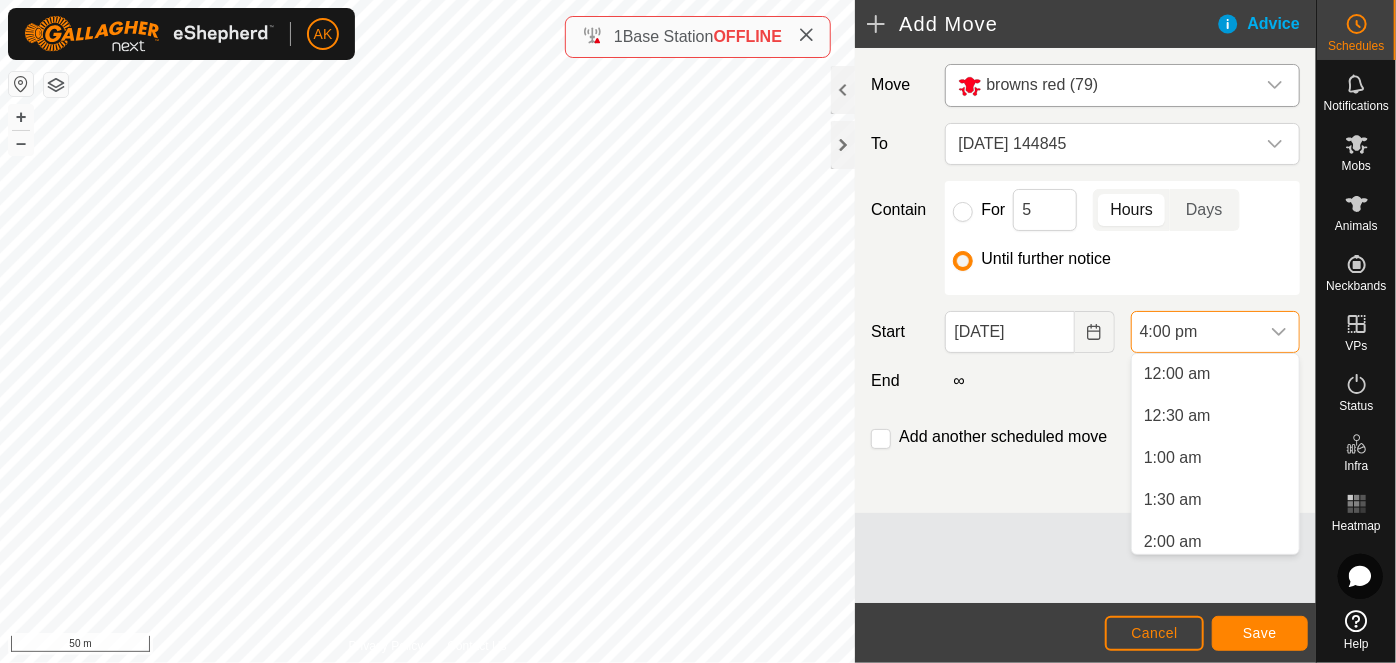 scroll, scrollTop: 1176, scrollLeft: 0, axis: vertical 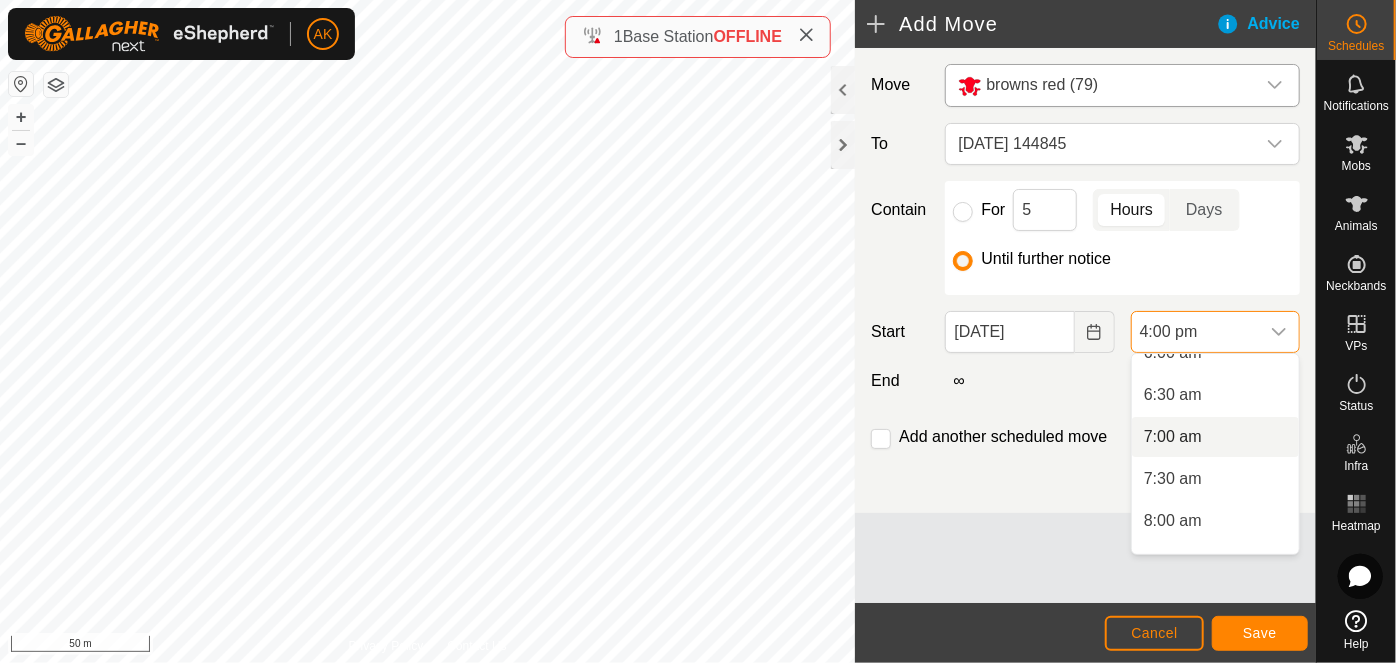 click on "7:00 am" at bounding box center [1215, 437] 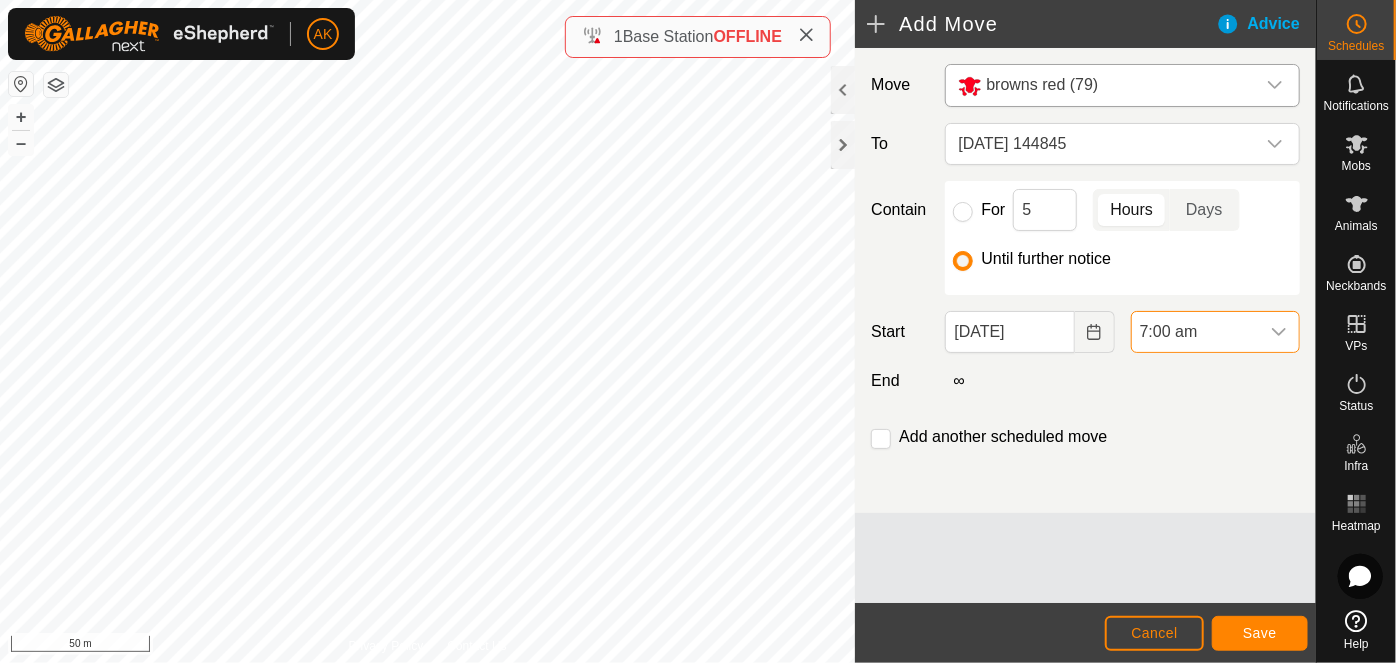 scroll, scrollTop: 1184, scrollLeft: 0, axis: vertical 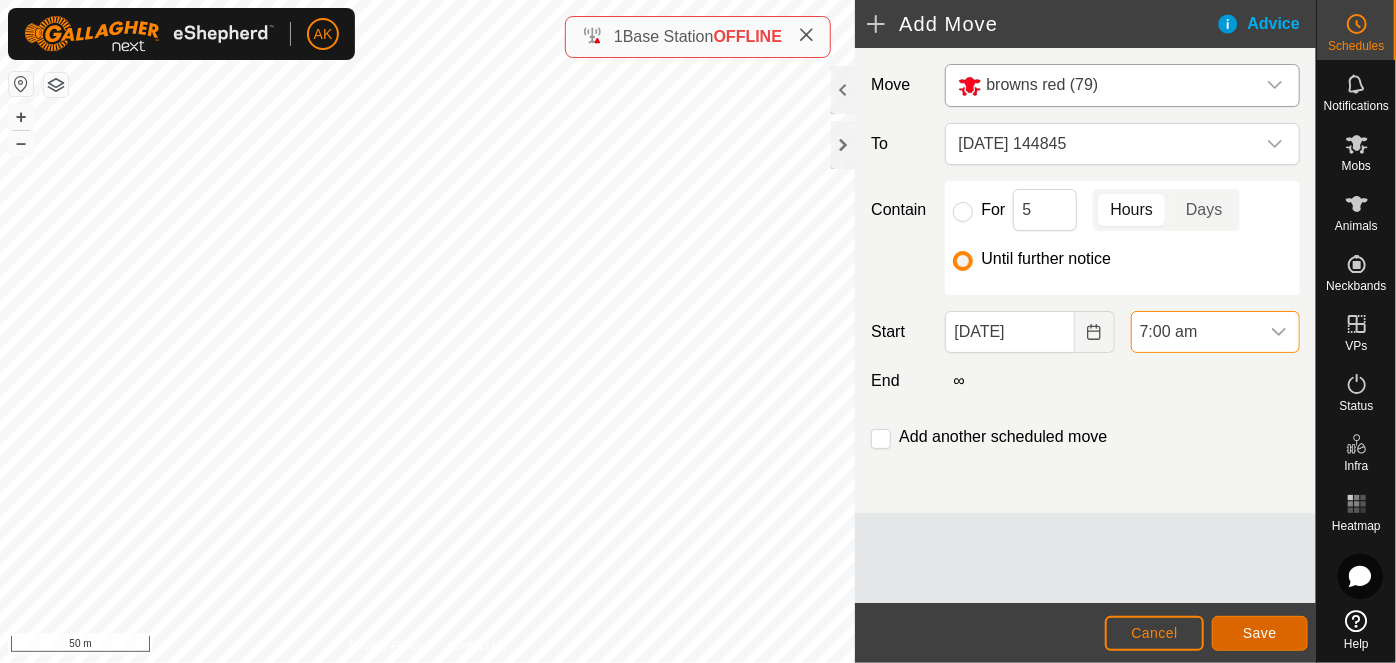 click on "Save" 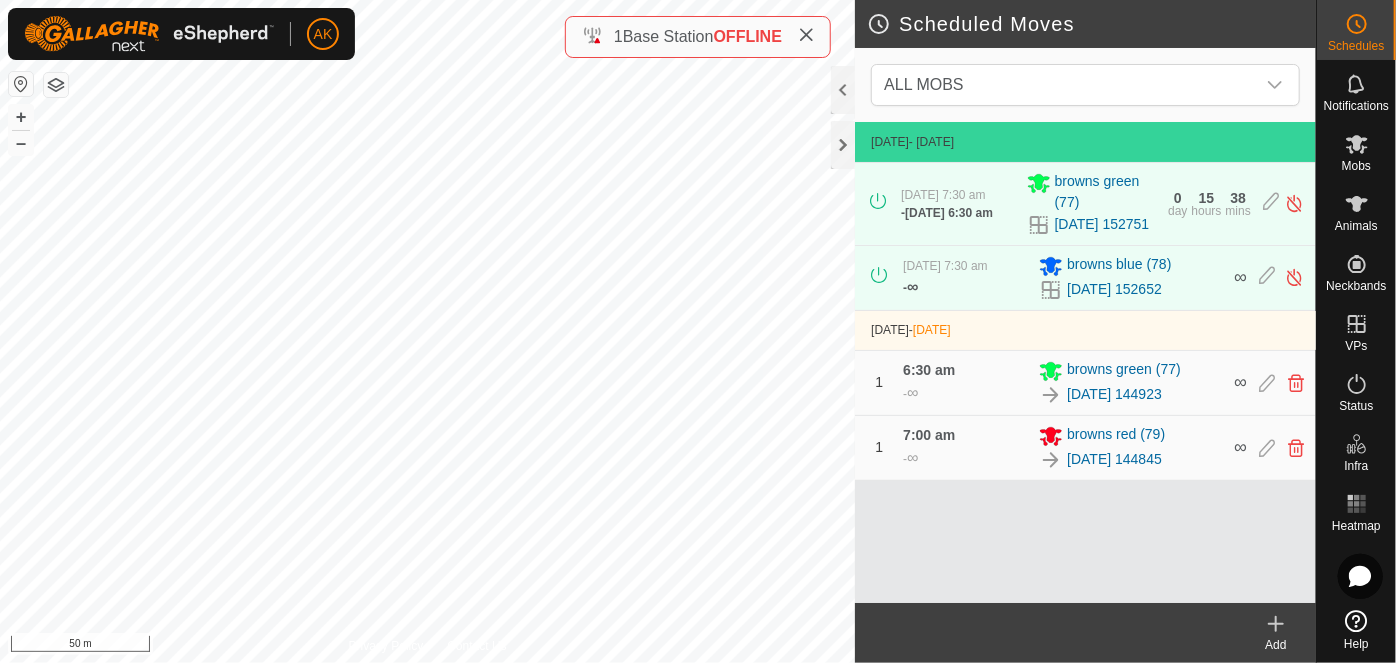 click 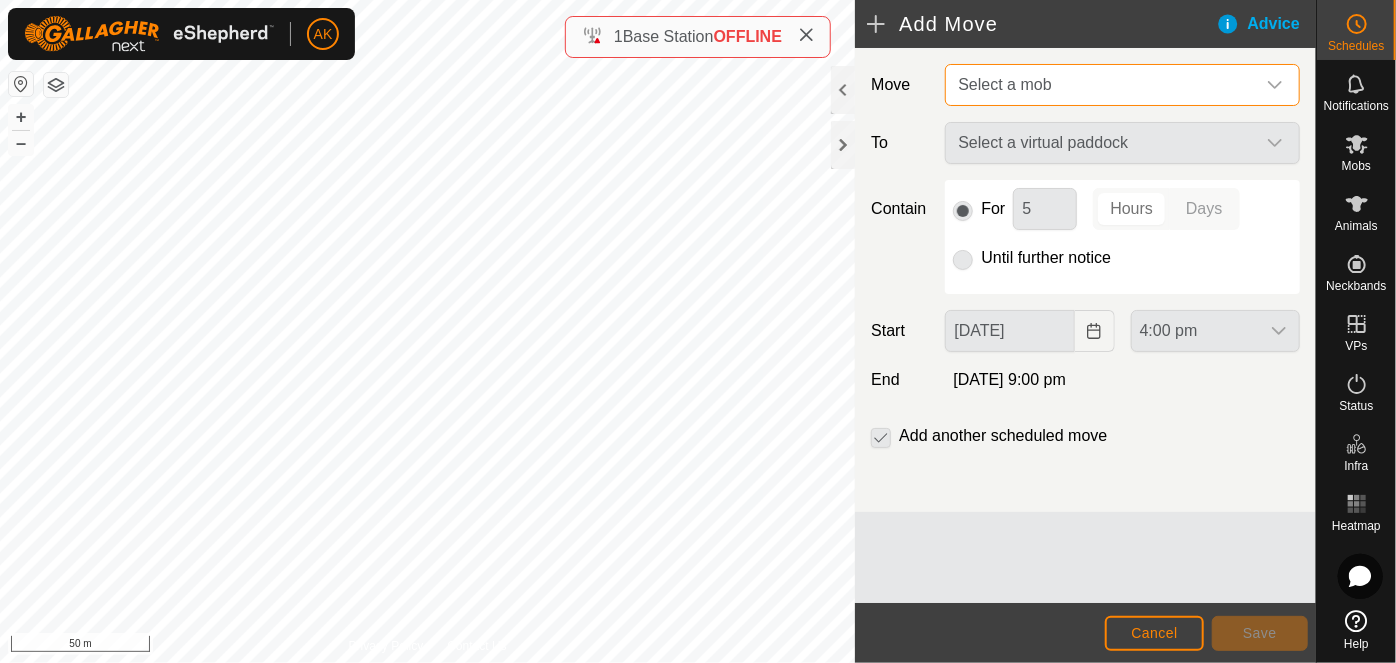 click on "Select a mob" at bounding box center [1004, 84] 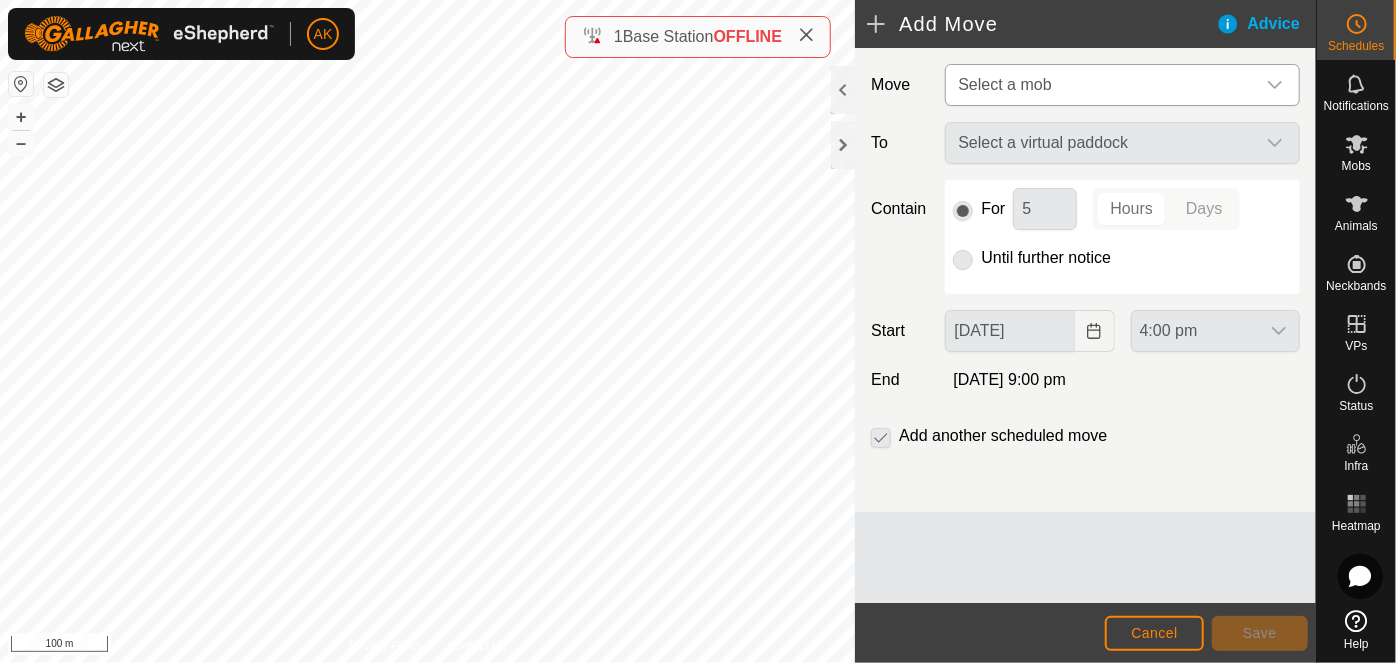 click on "Select a mob" at bounding box center (1102, 85) 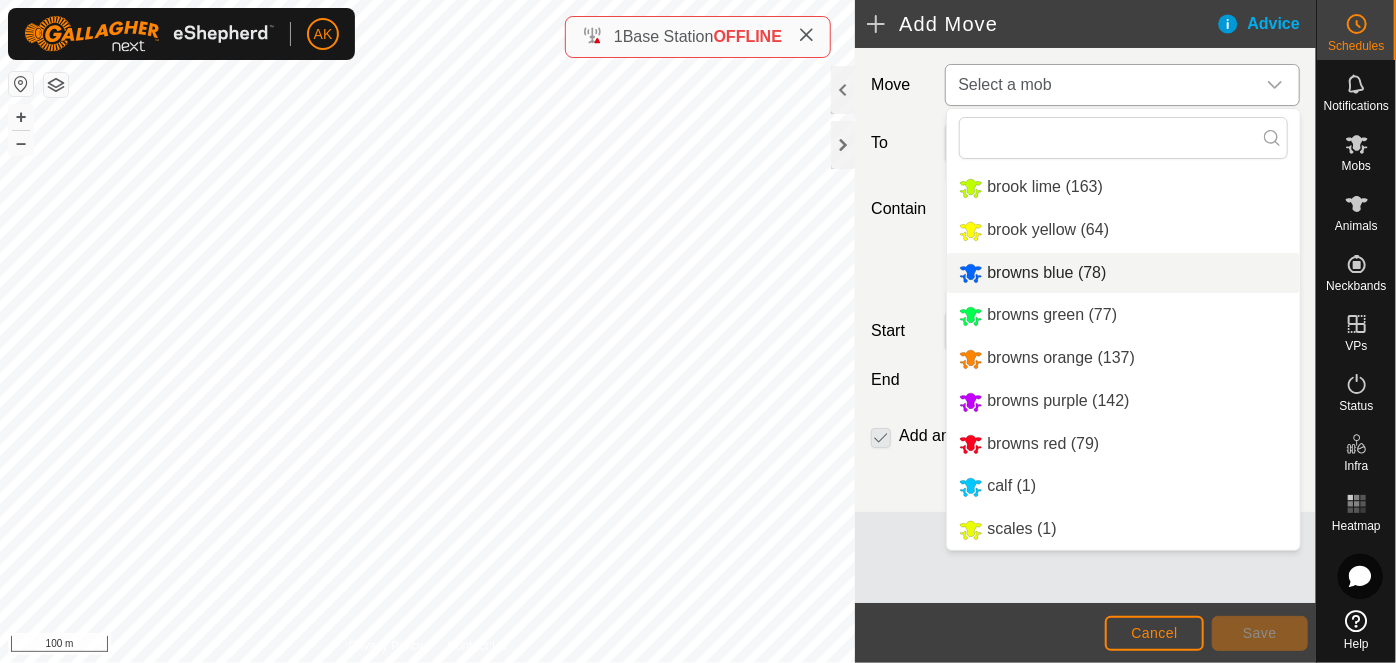 click on "browns blue (78)" at bounding box center (1123, 273) 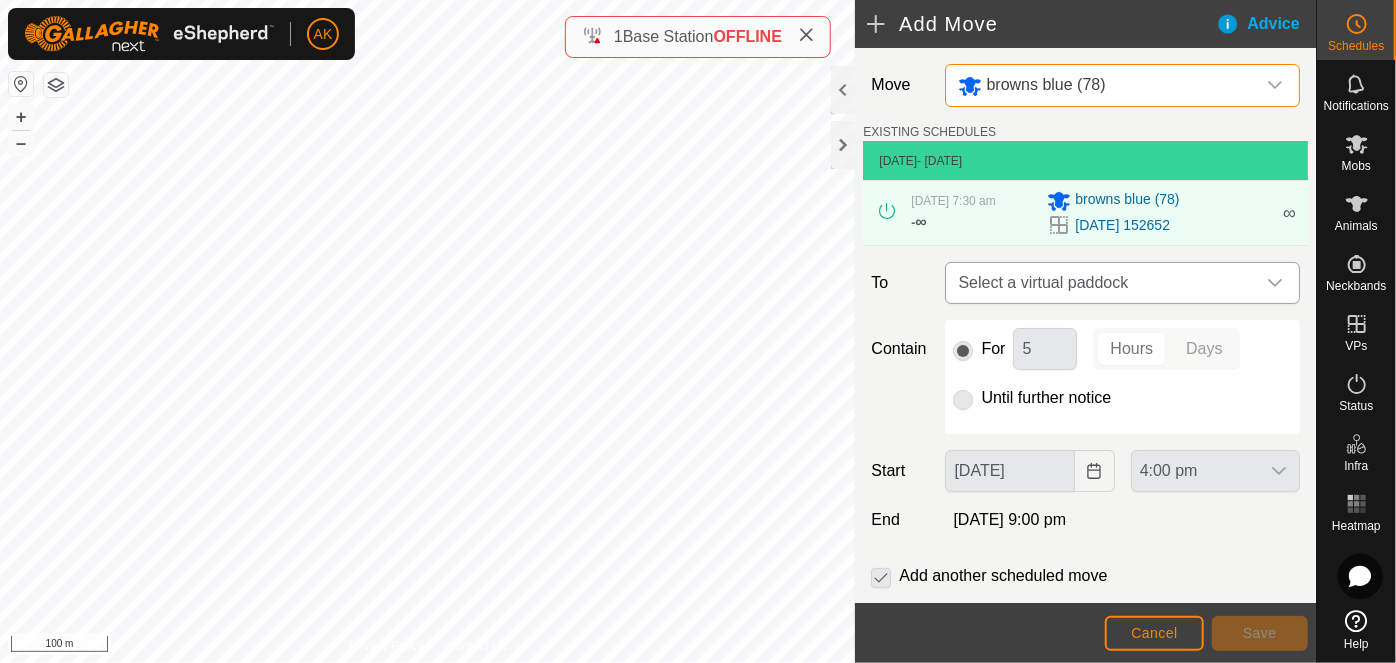 click on "Select a virtual paddock" at bounding box center (1102, 283) 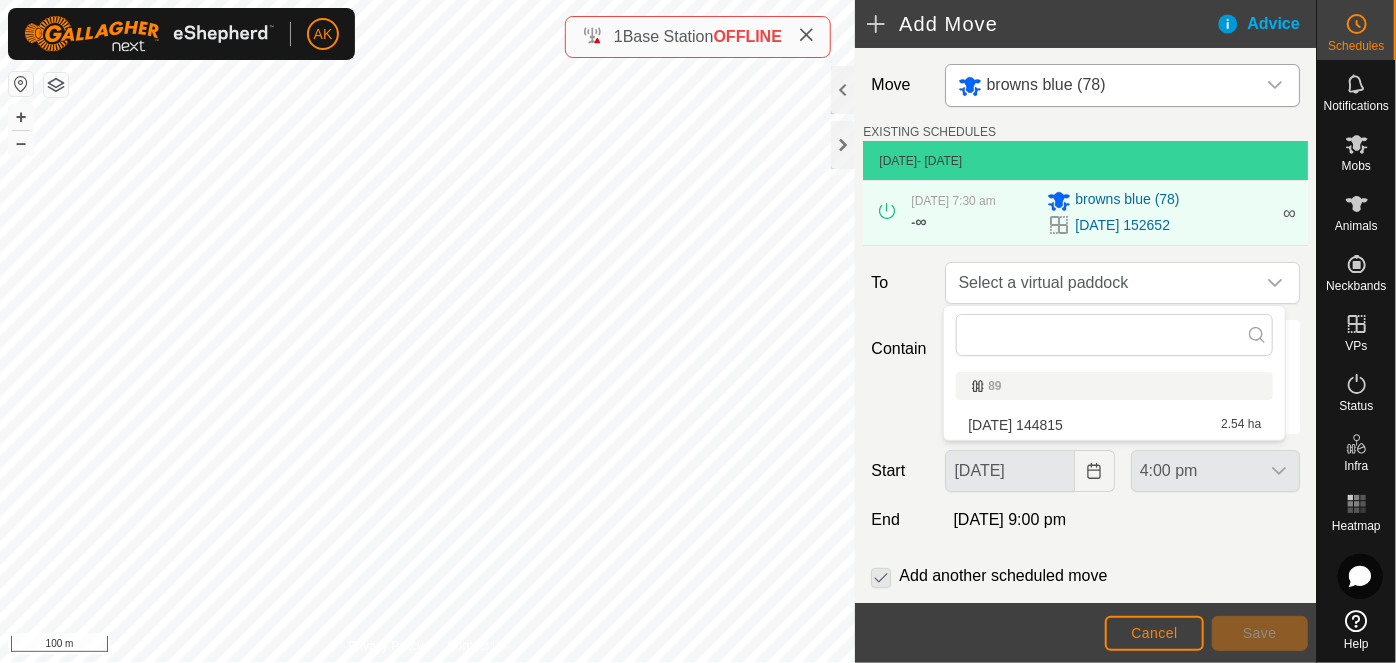 click on "[DATE] 144815  2.54 ha" at bounding box center (1114, 425) 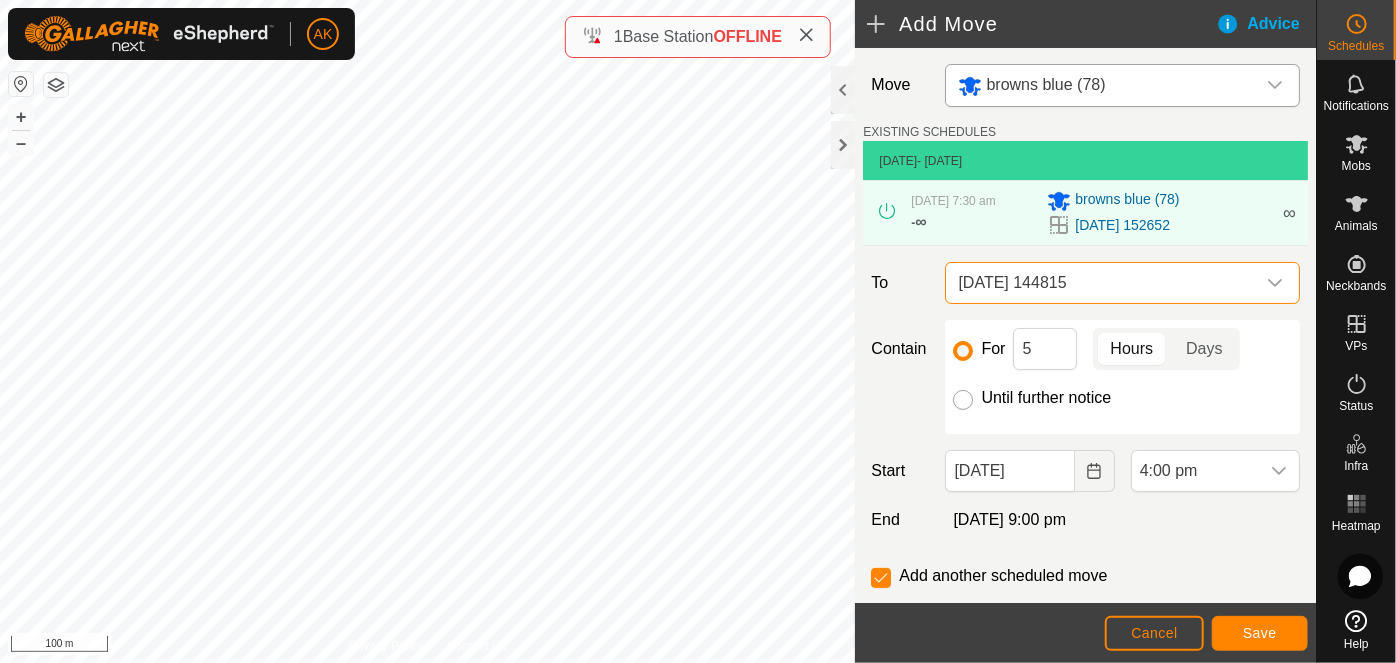 click on "Until further notice" at bounding box center (963, 400) 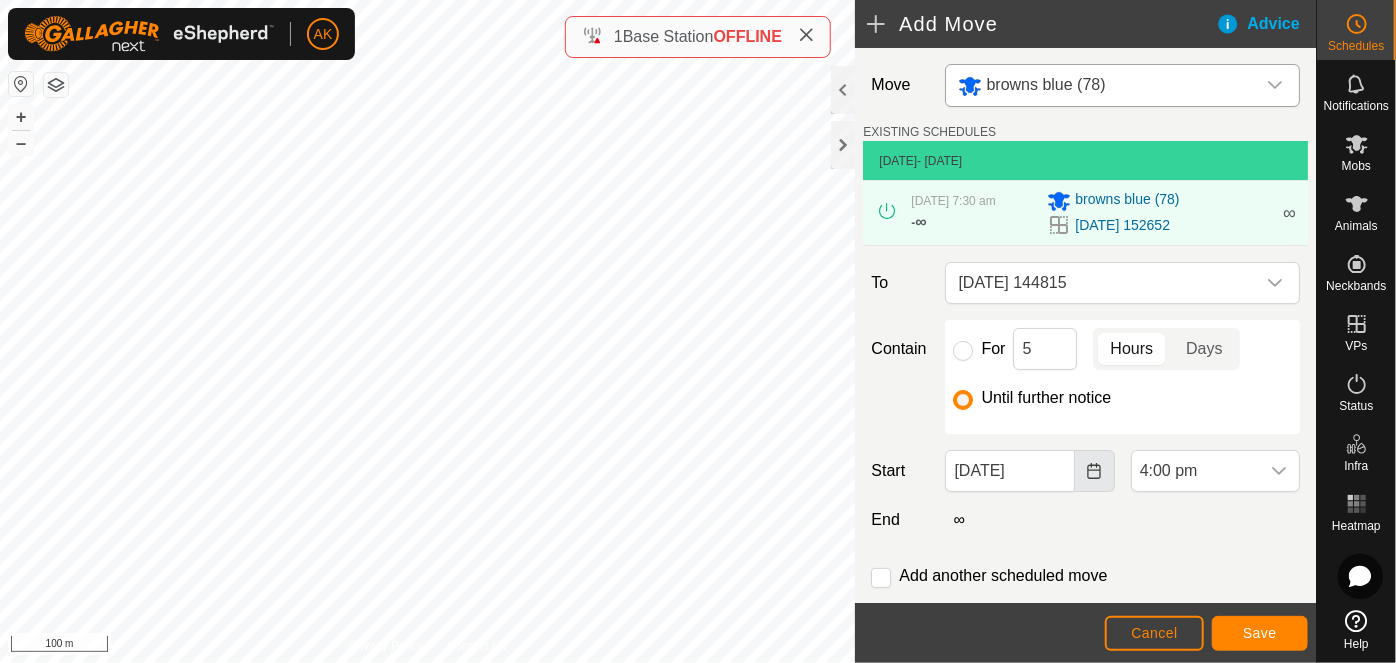 click 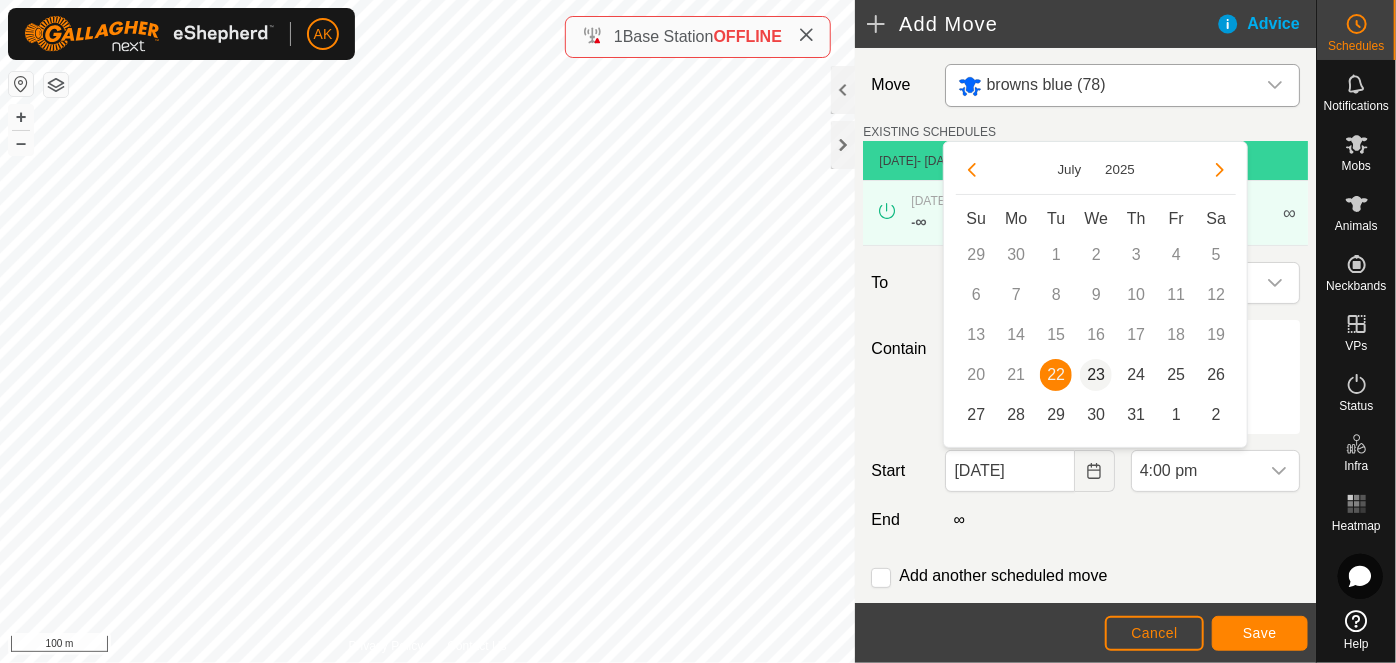 click on "23" at bounding box center (1096, 375) 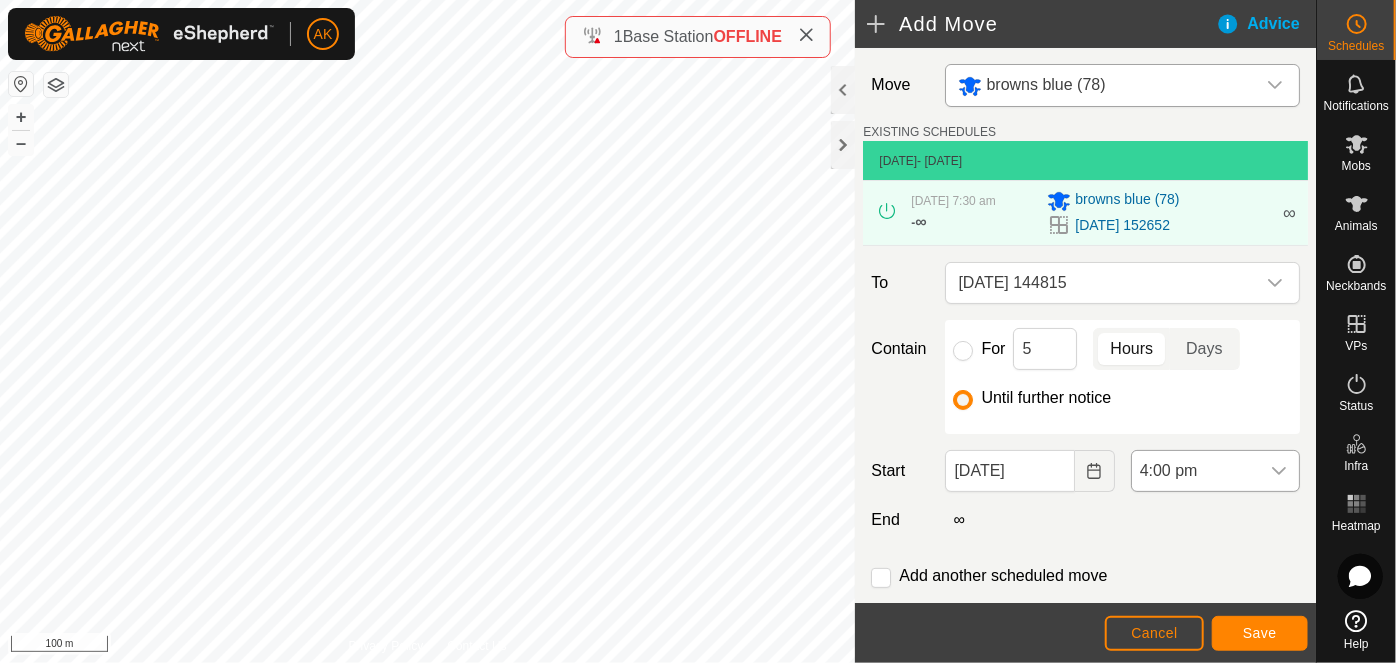 click 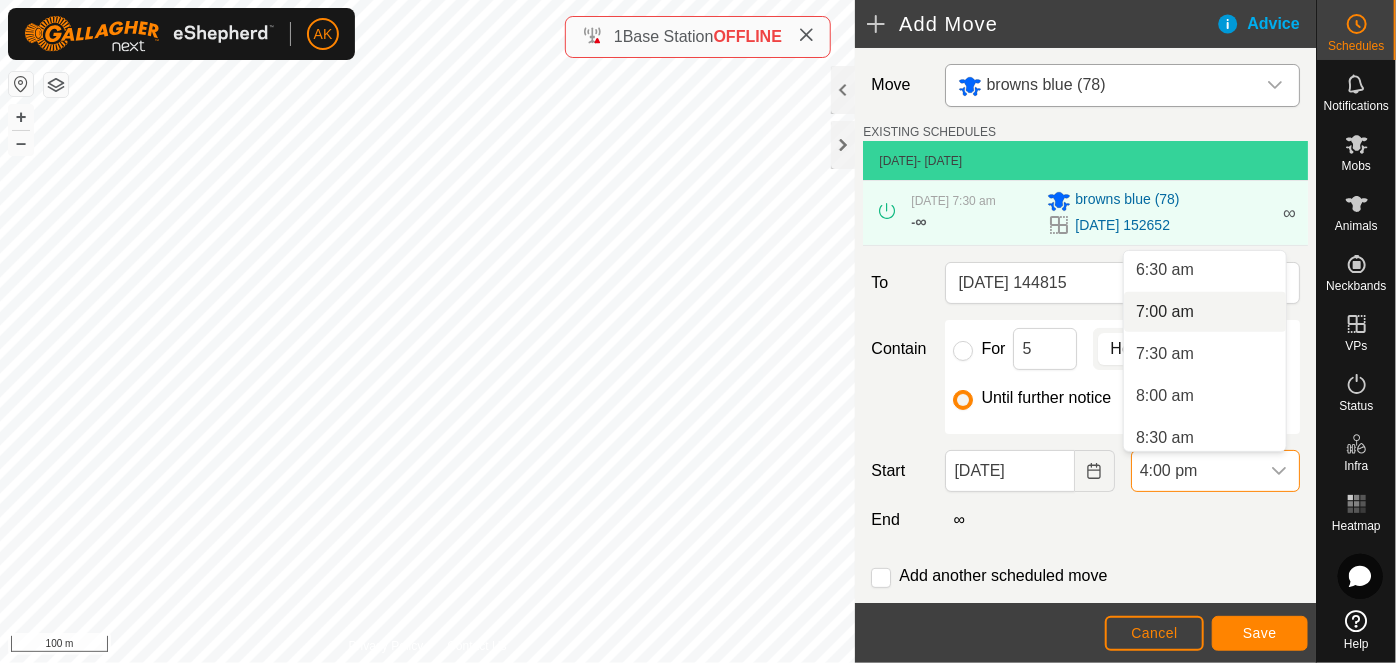 scroll, scrollTop: 456, scrollLeft: 0, axis: vertical 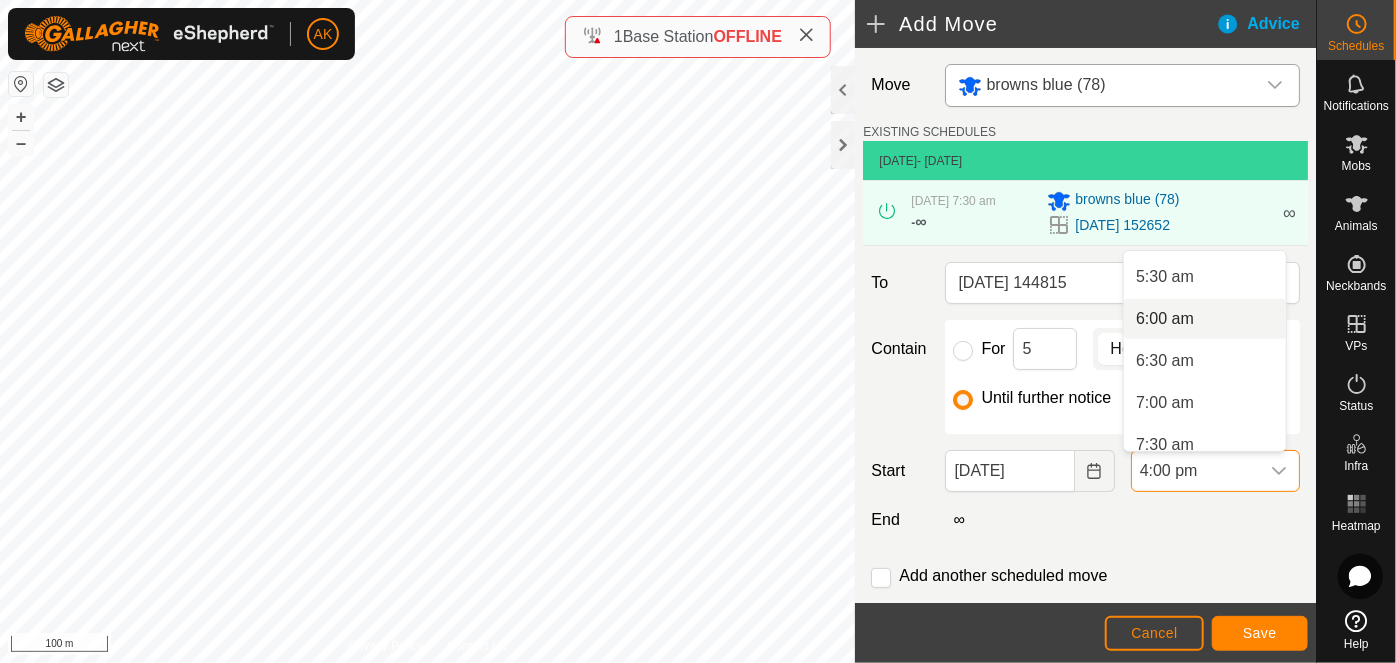 click on "6:00 am" at bounding box center (1205, 319) 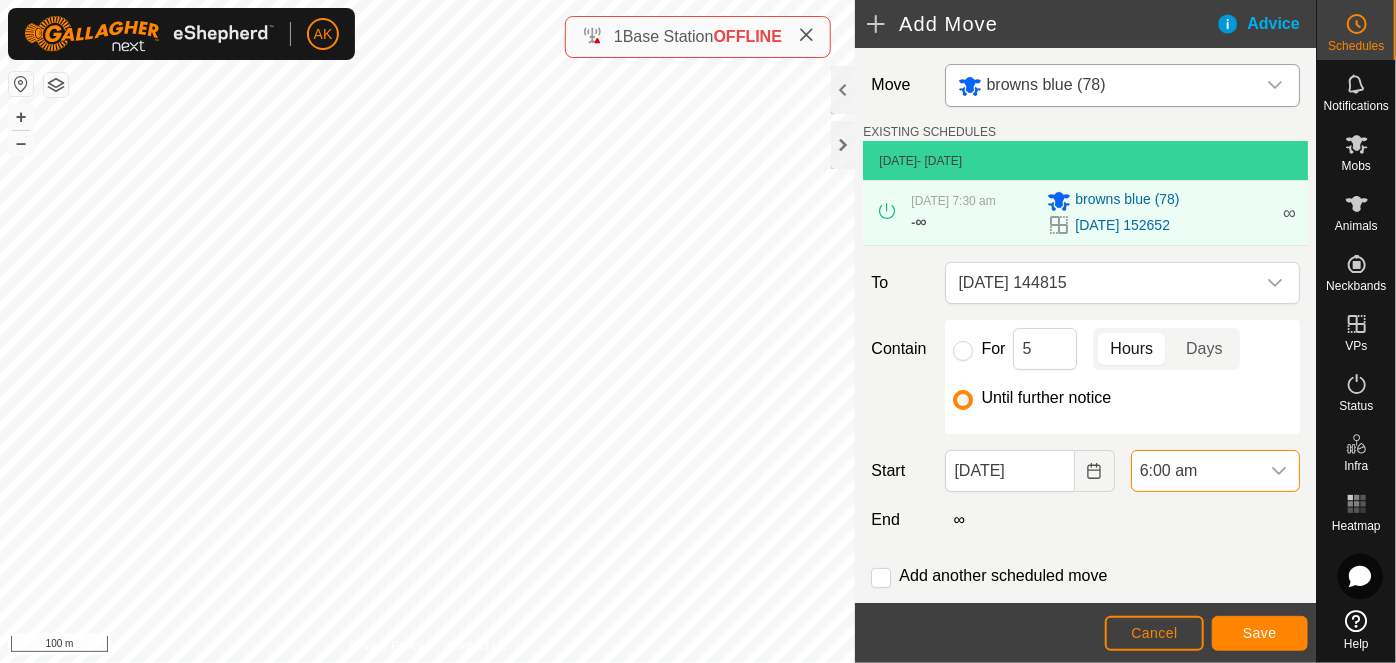 scroll, scrollTop: 1184, scrollLeft: 0, axis: vertical 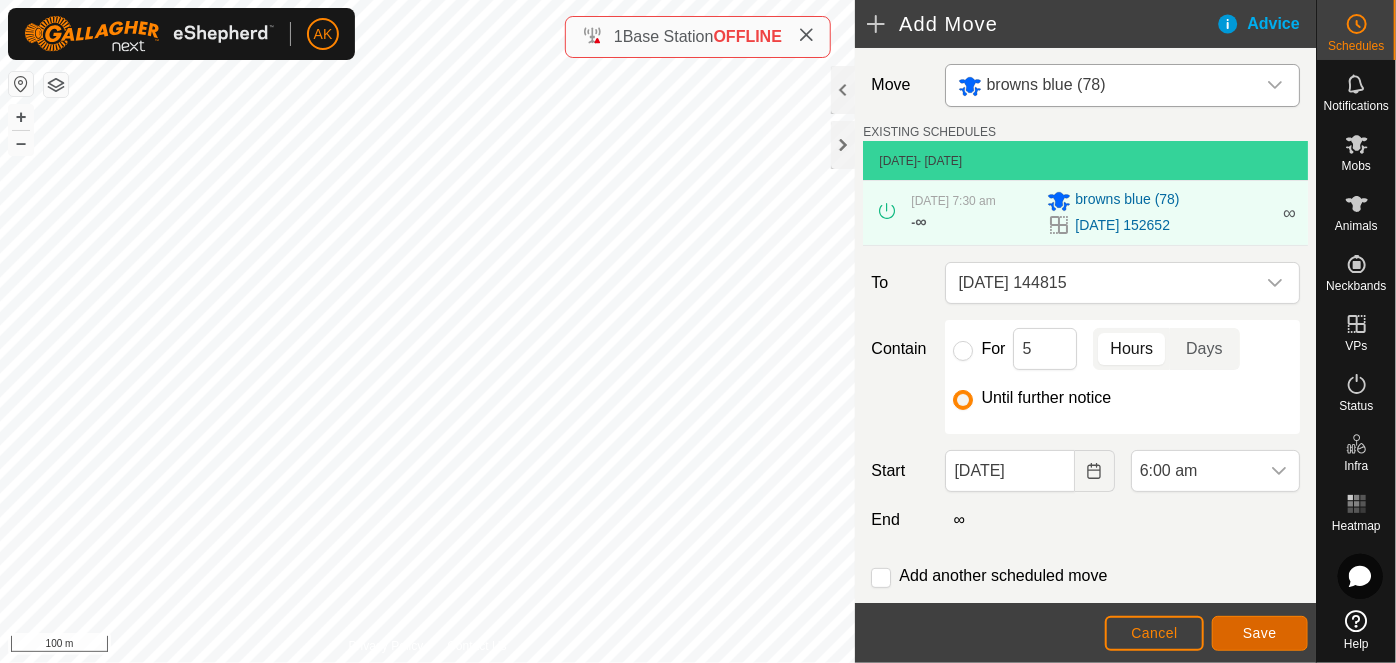 click on "Save" 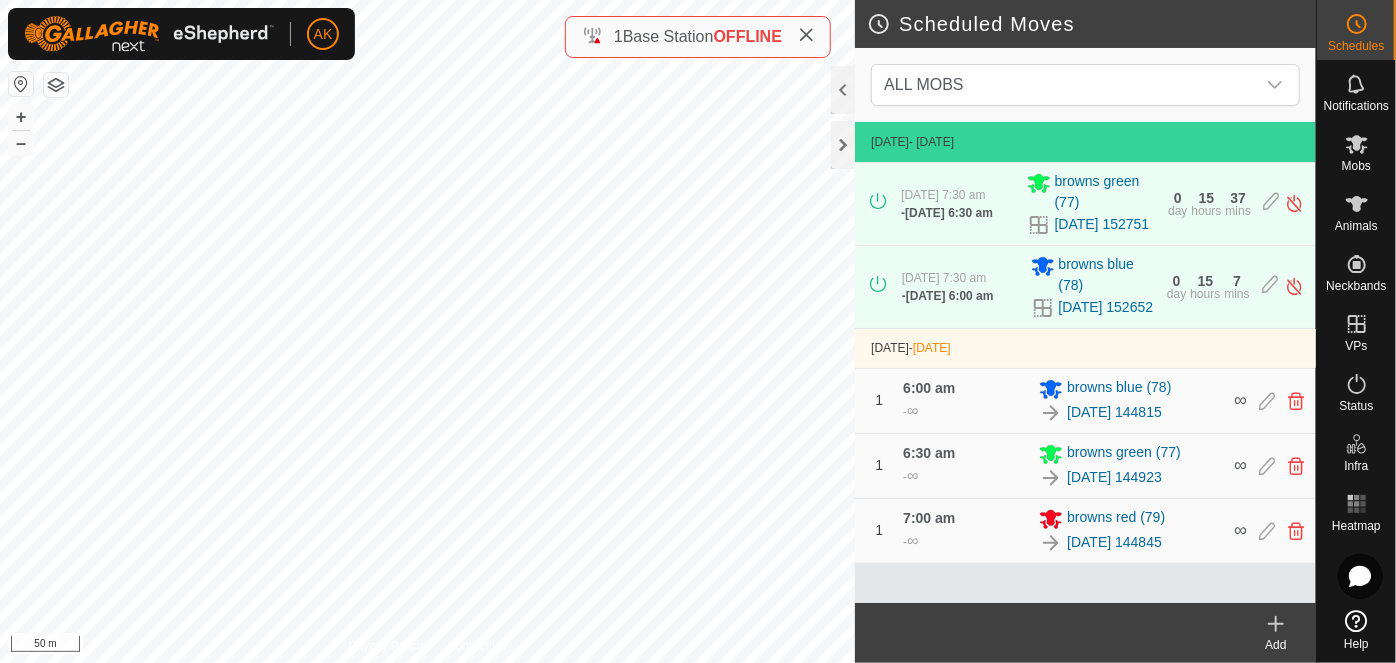 click 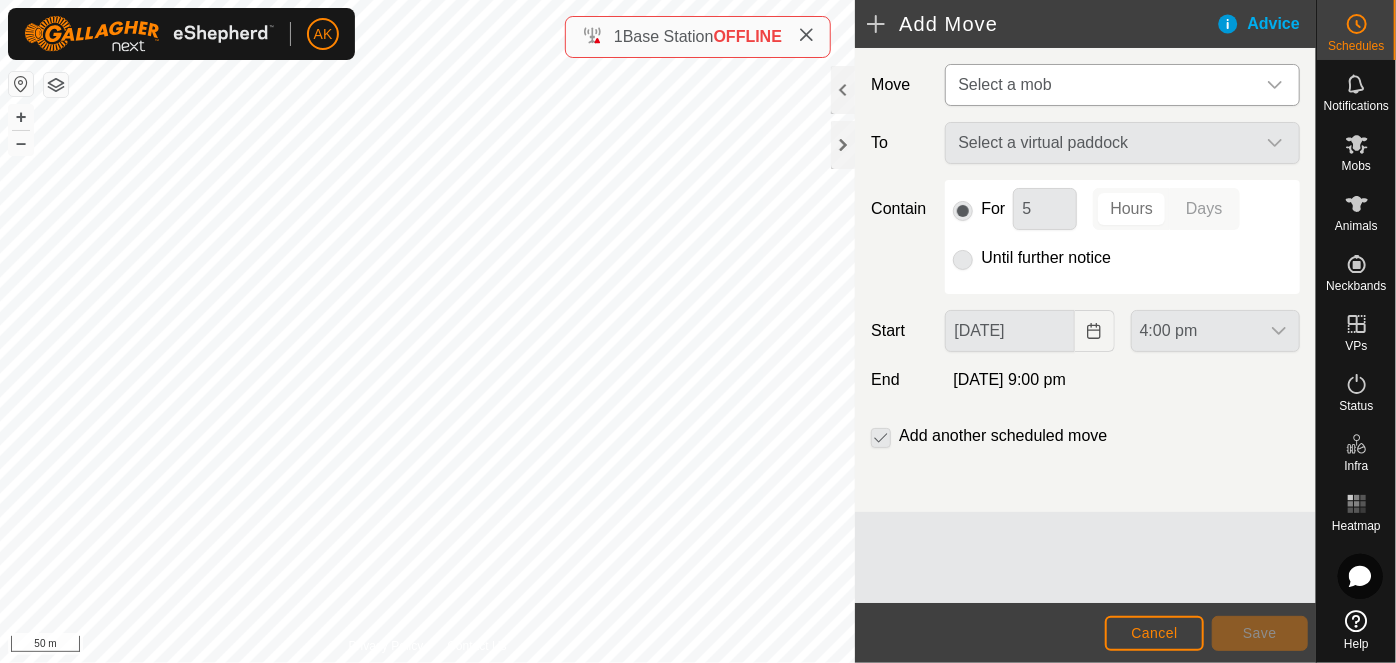 click on "Select a mob" at bounding box center [1102, 85] 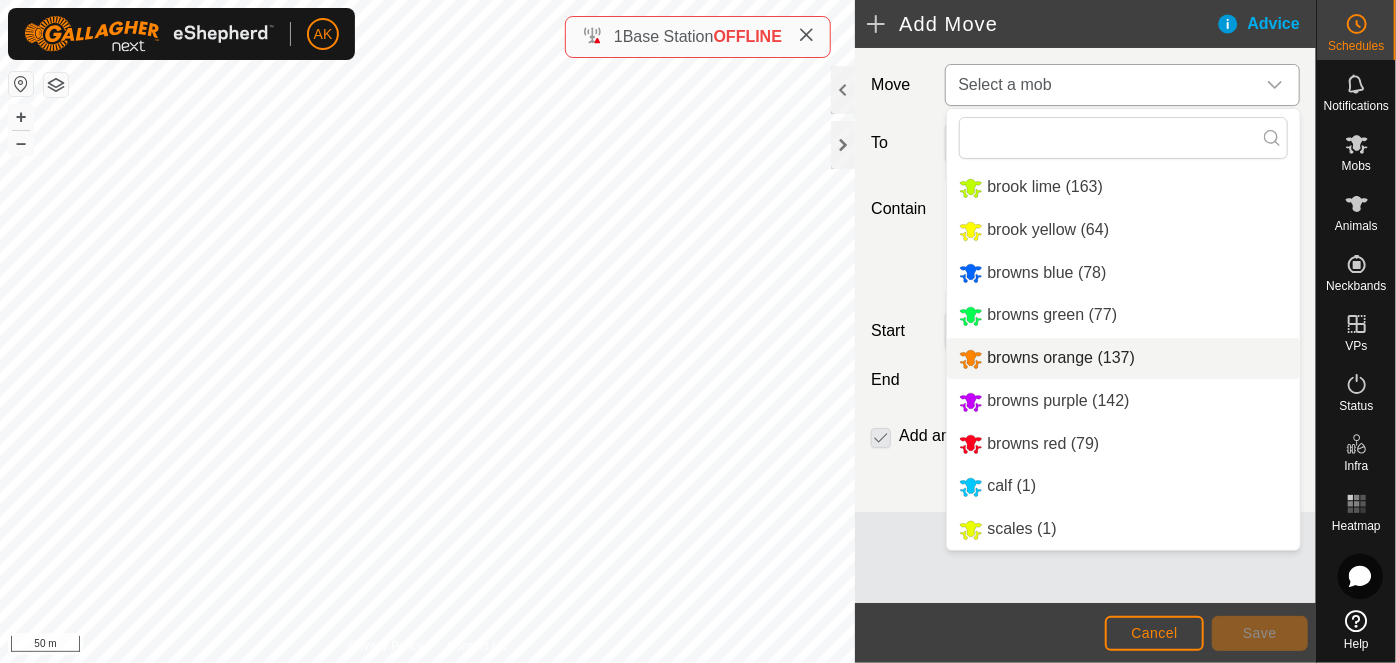 click on "browns orange (137)" at bounding box center [1123, 358] 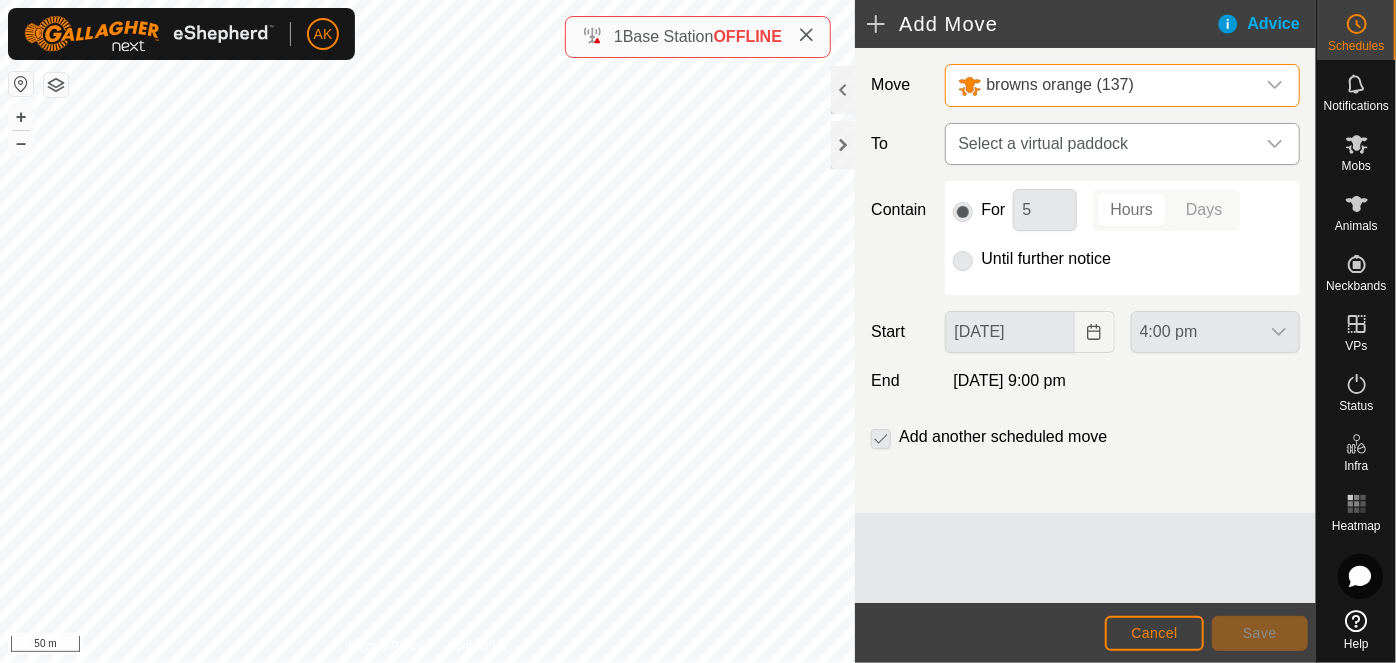 click on "Select a virtual paddock" at bounding box center [1102, 144] 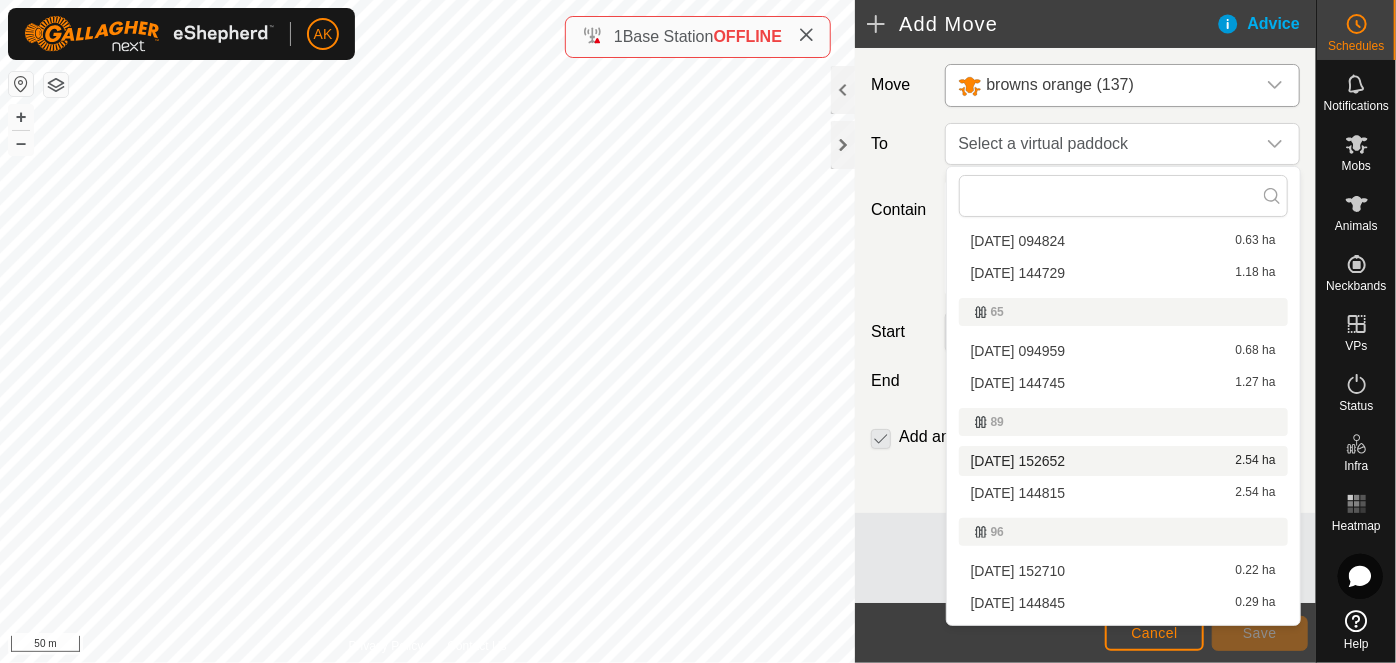 scroll, scrollTop: 0, scrollLeft: 0, axis: both 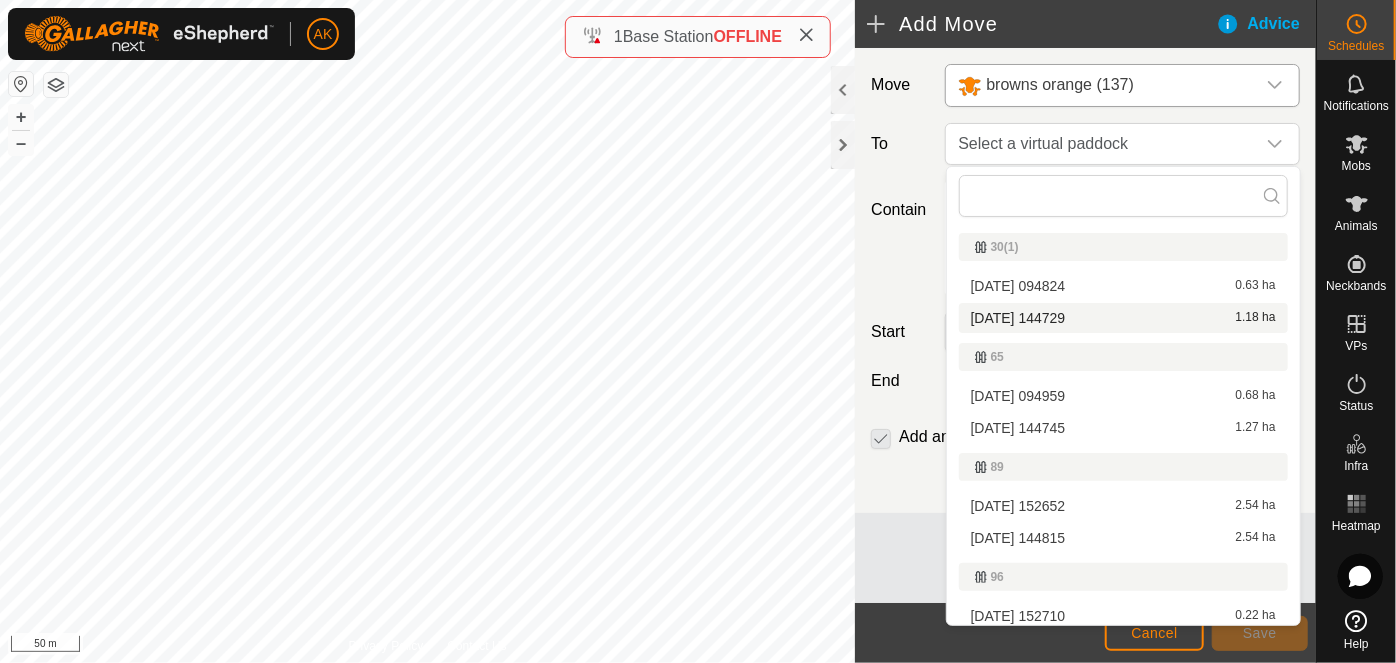 click on "[DATE] 144729  1.18 ha" at bounding box center (1123, 318) 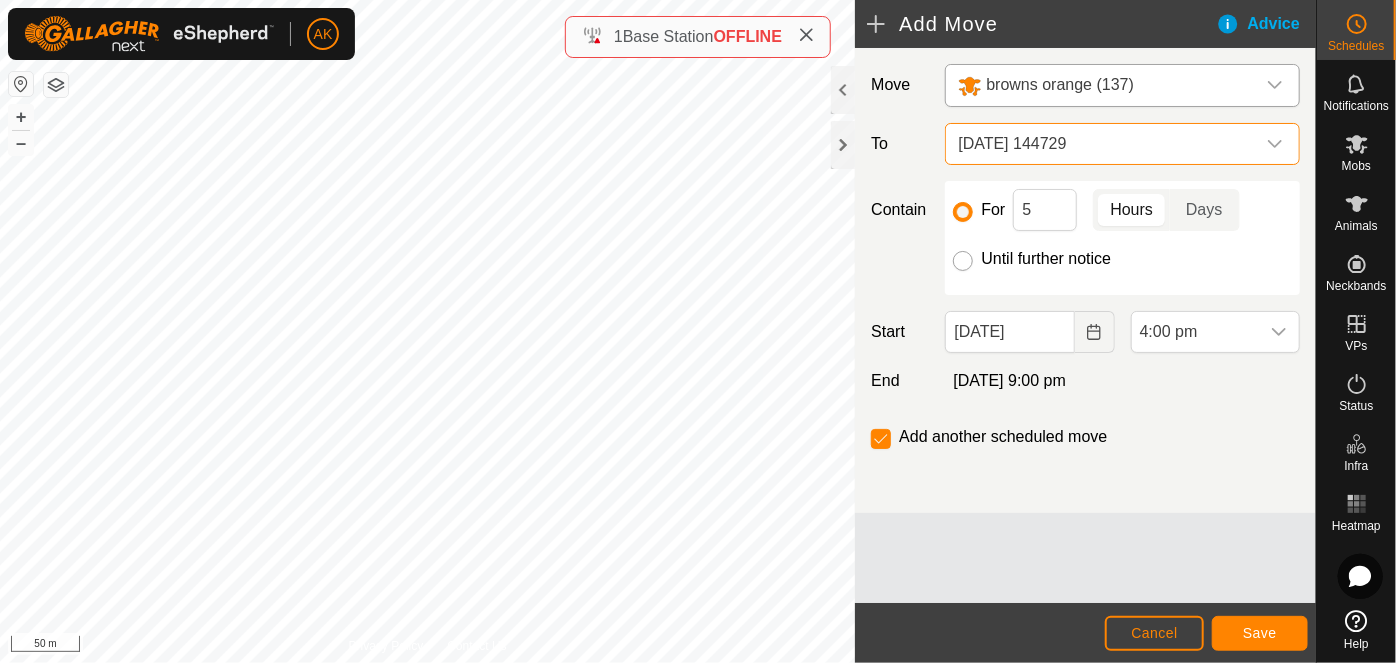 click on "Until further notice" at bounding box center [963, 261] 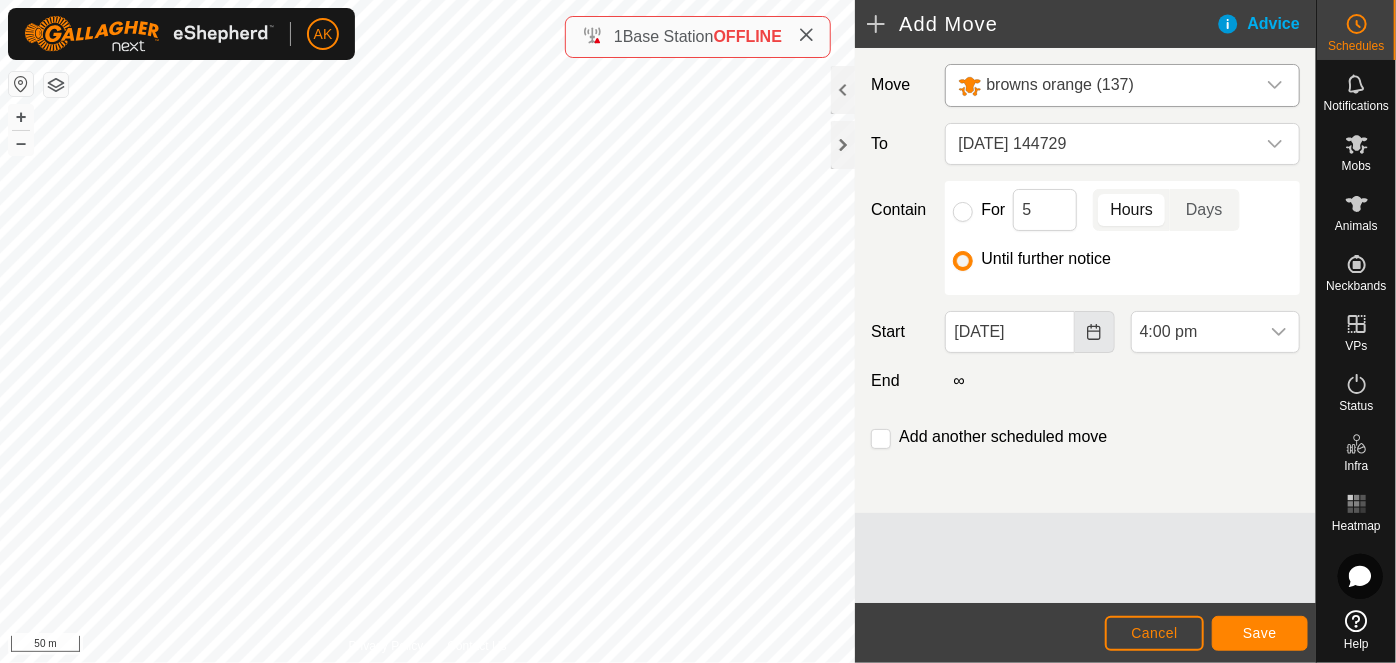 click 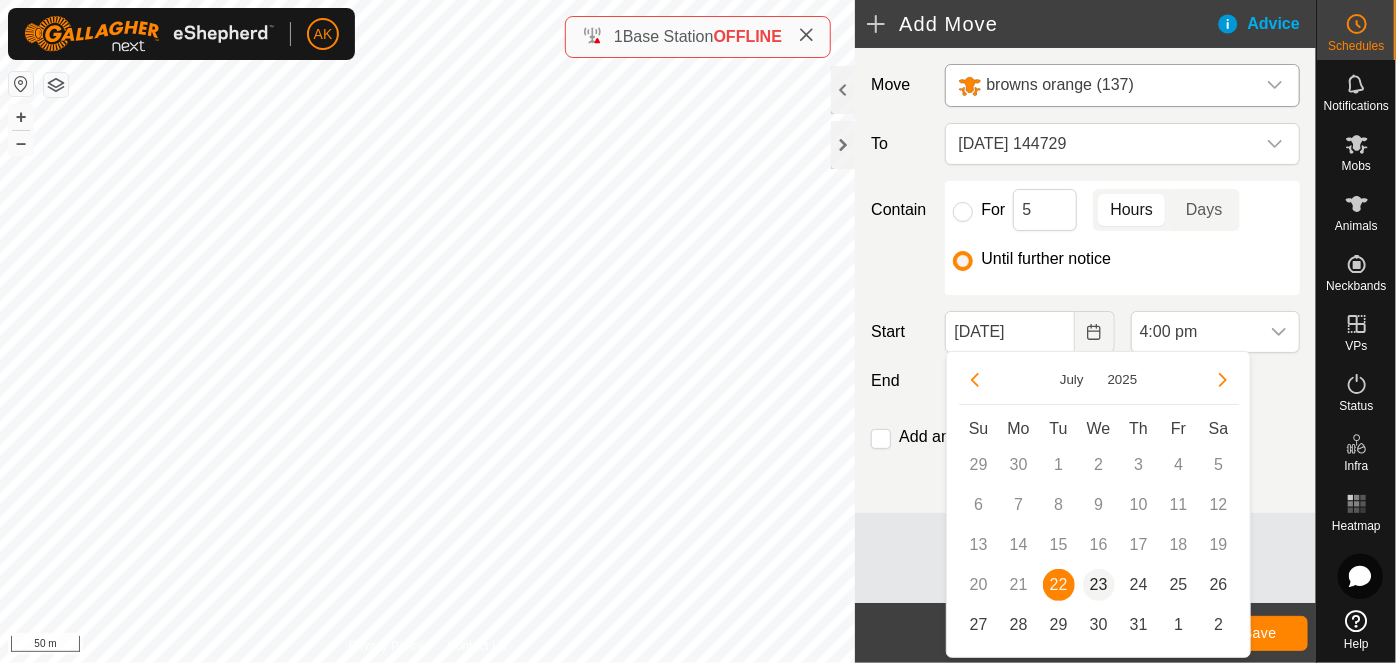 click on "23" at bounding box center [1099, 585] 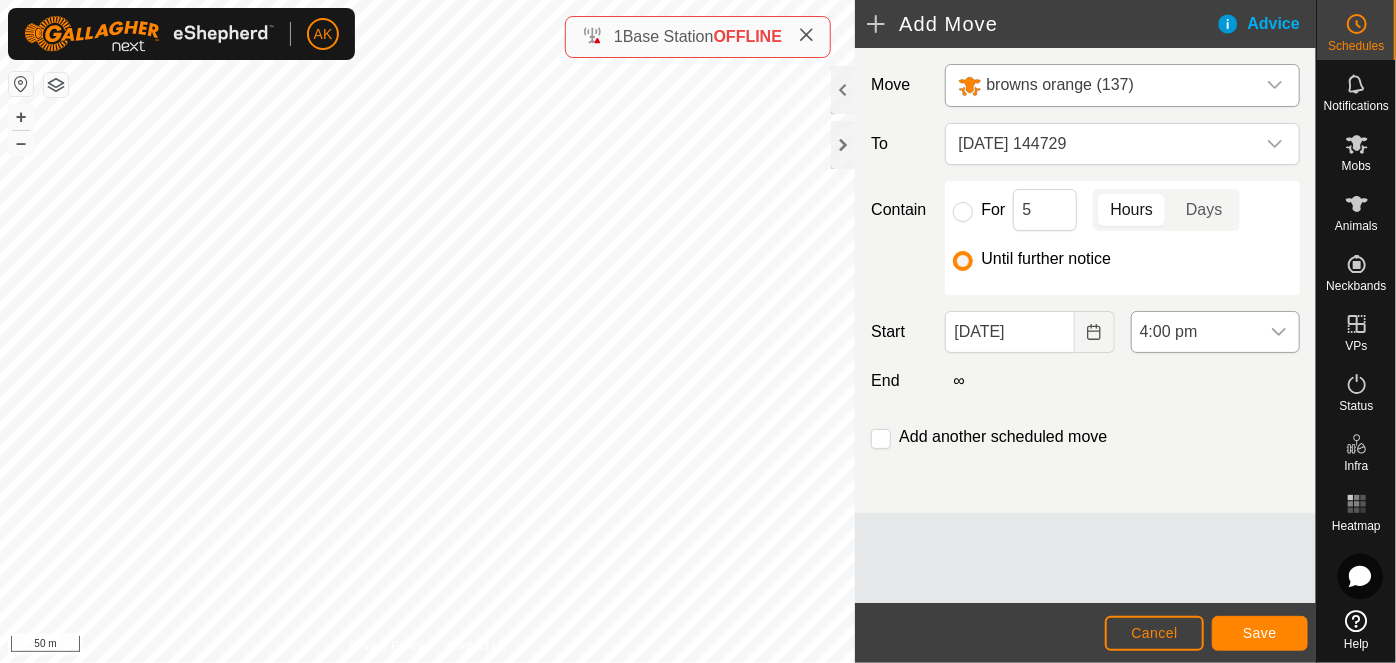 click 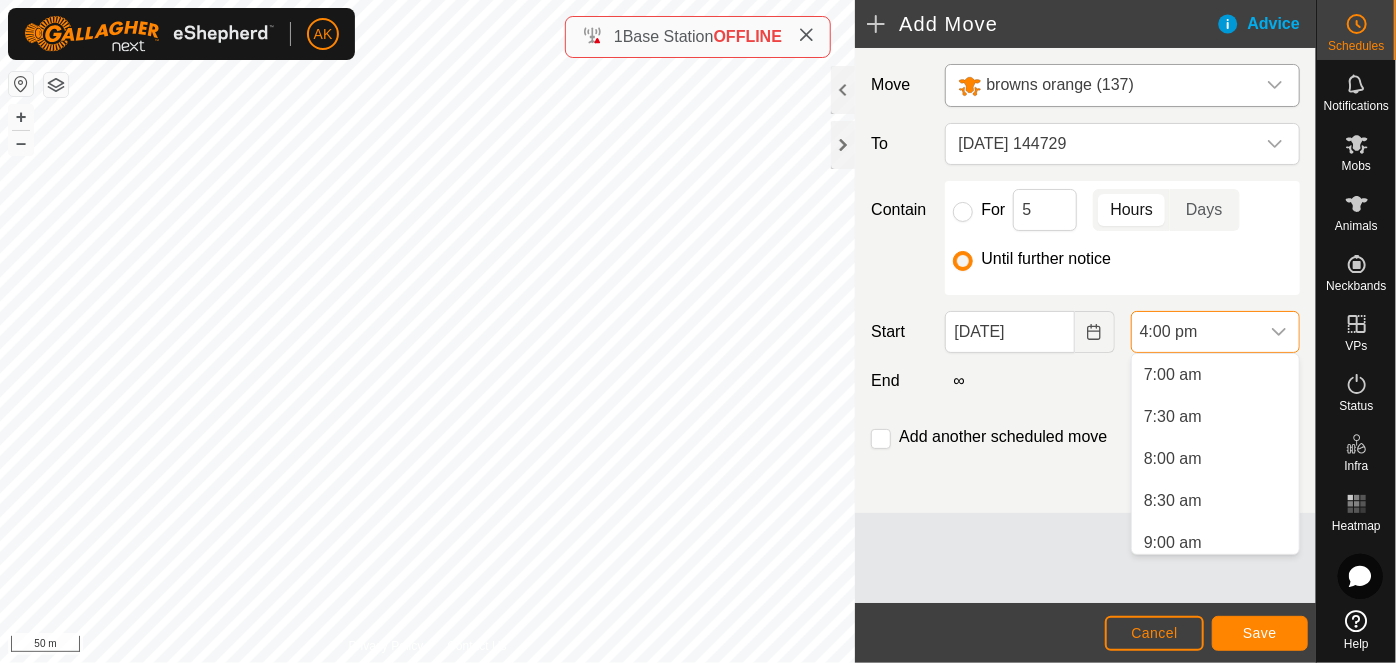 scroll, scrollTop: 539, scrollLeft: 0, axis: vertical 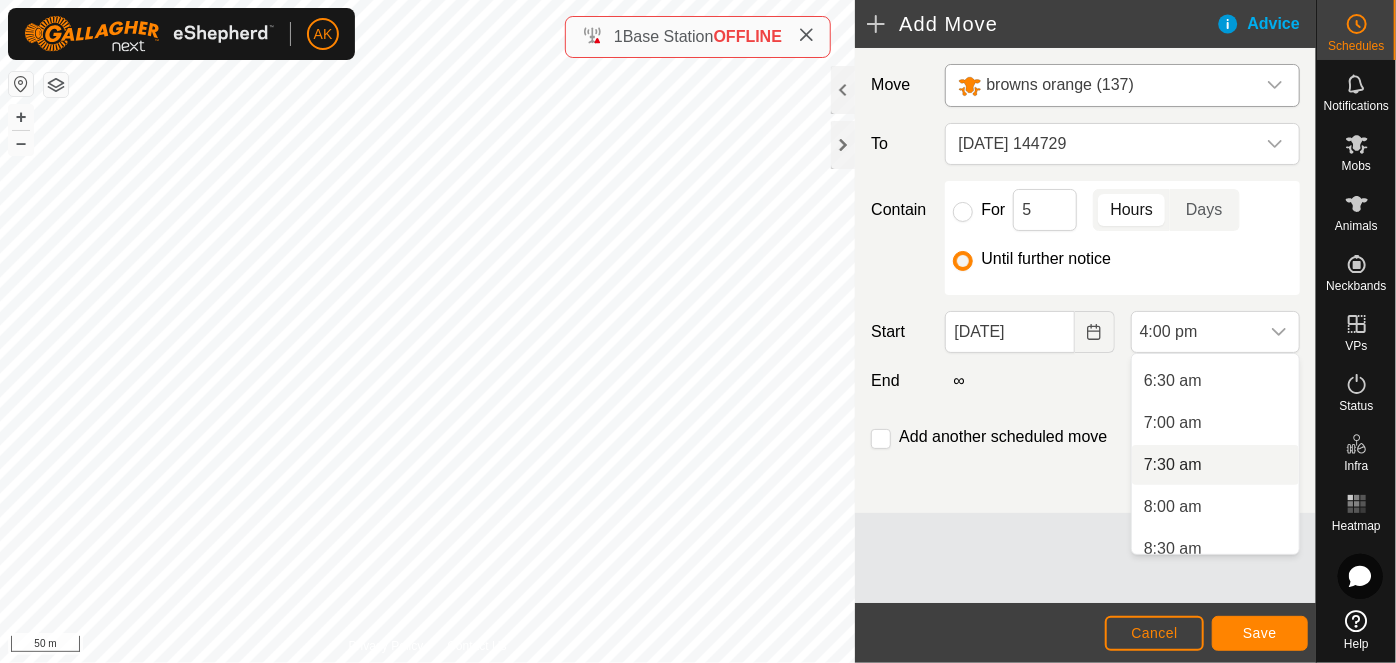 click on "7:30 am" at bounding box center (1215, 465) 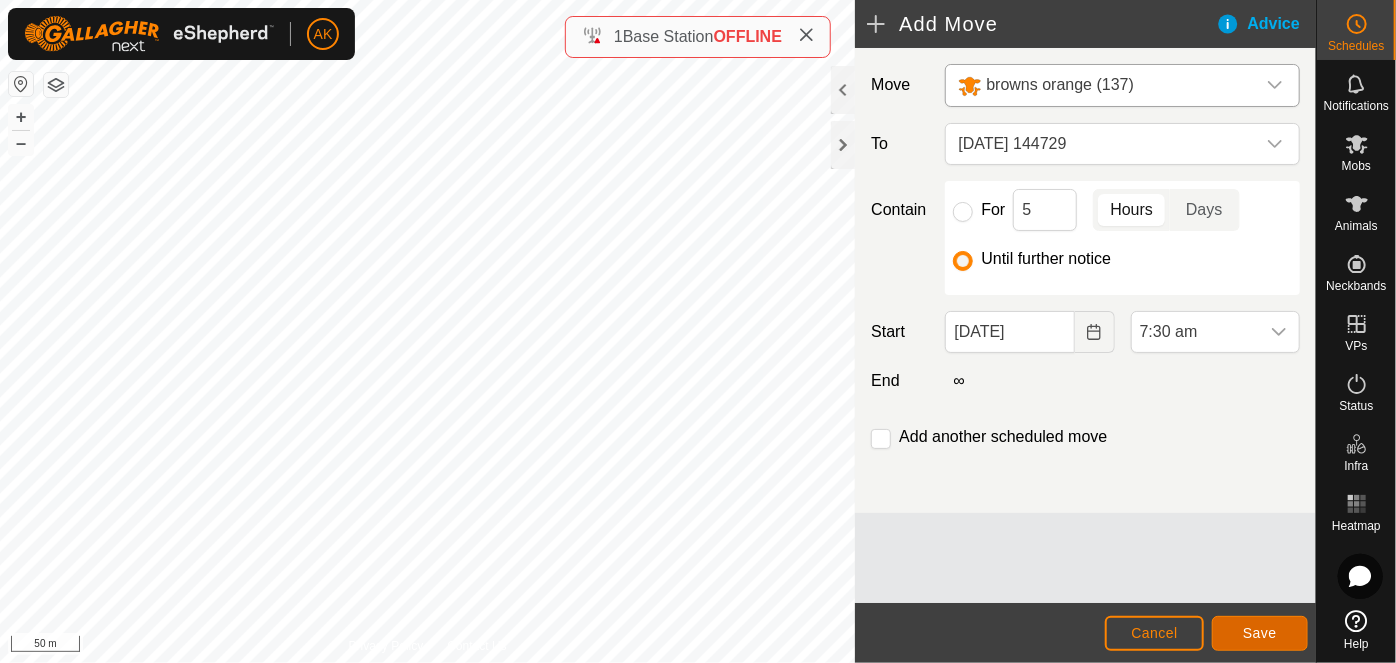 click on "Save" 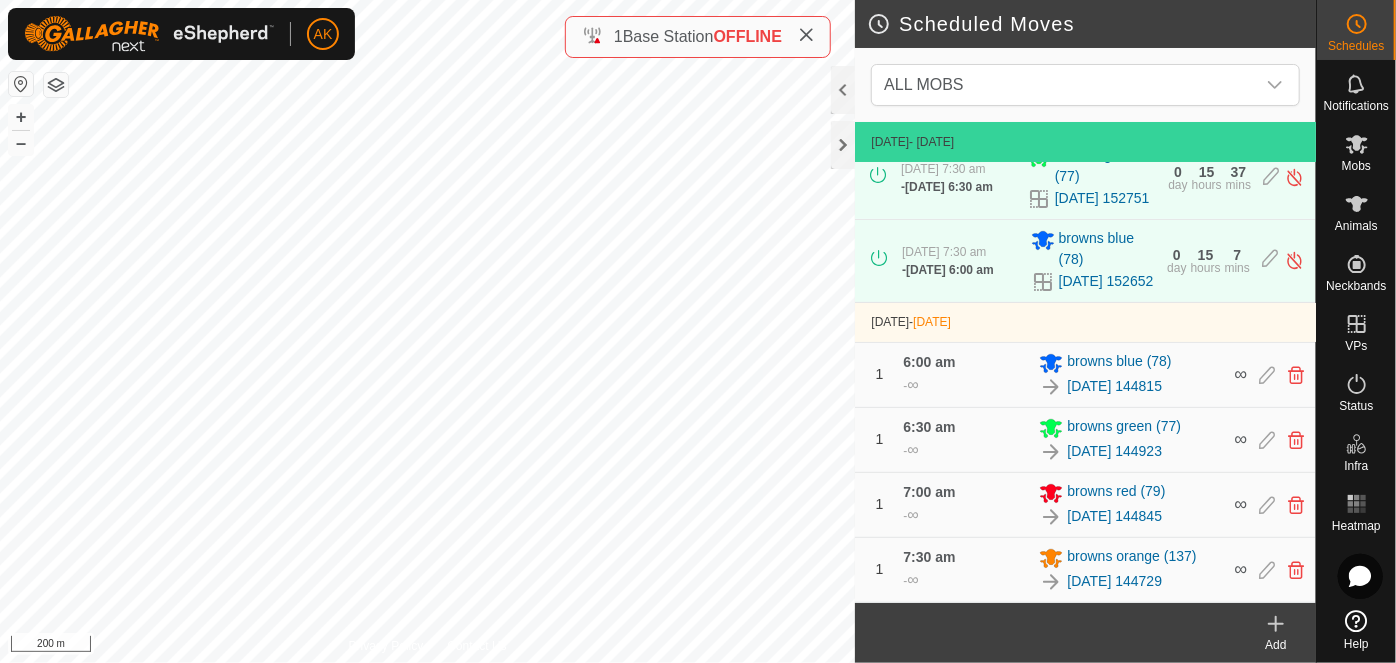 scroll, scrollTop: 58, scrollLeft: 0, axis: vertical 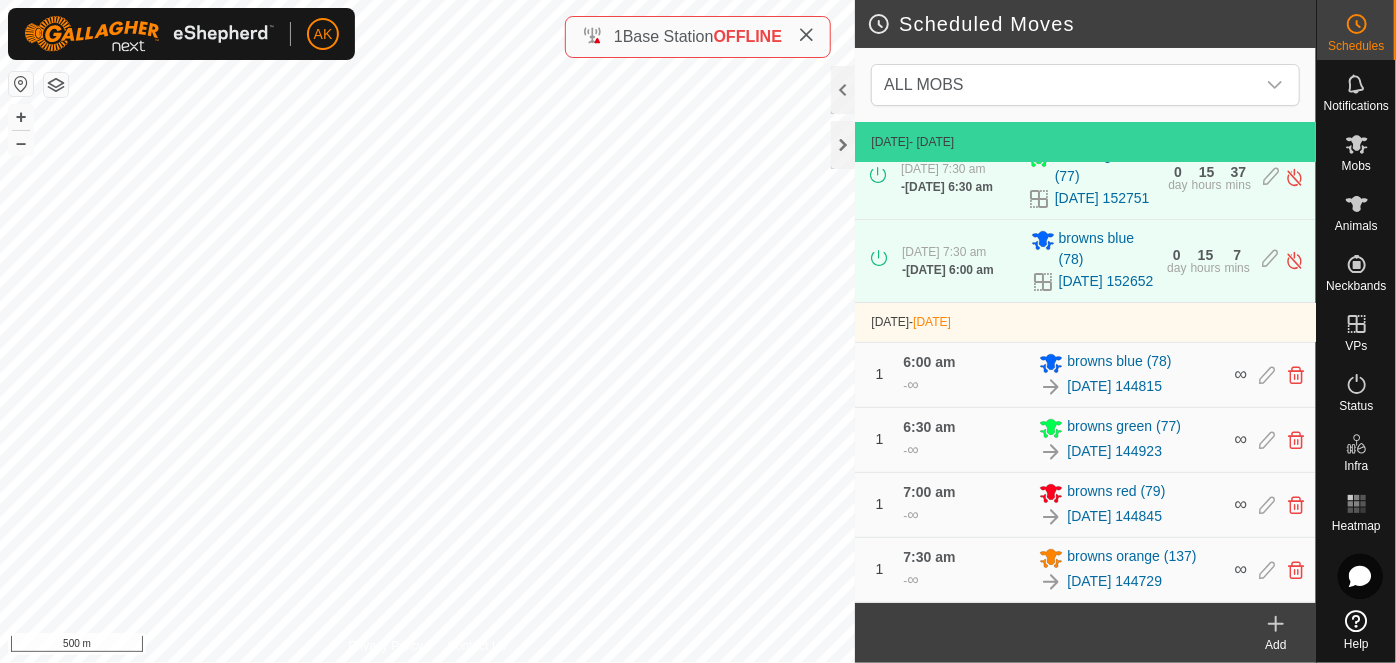 click 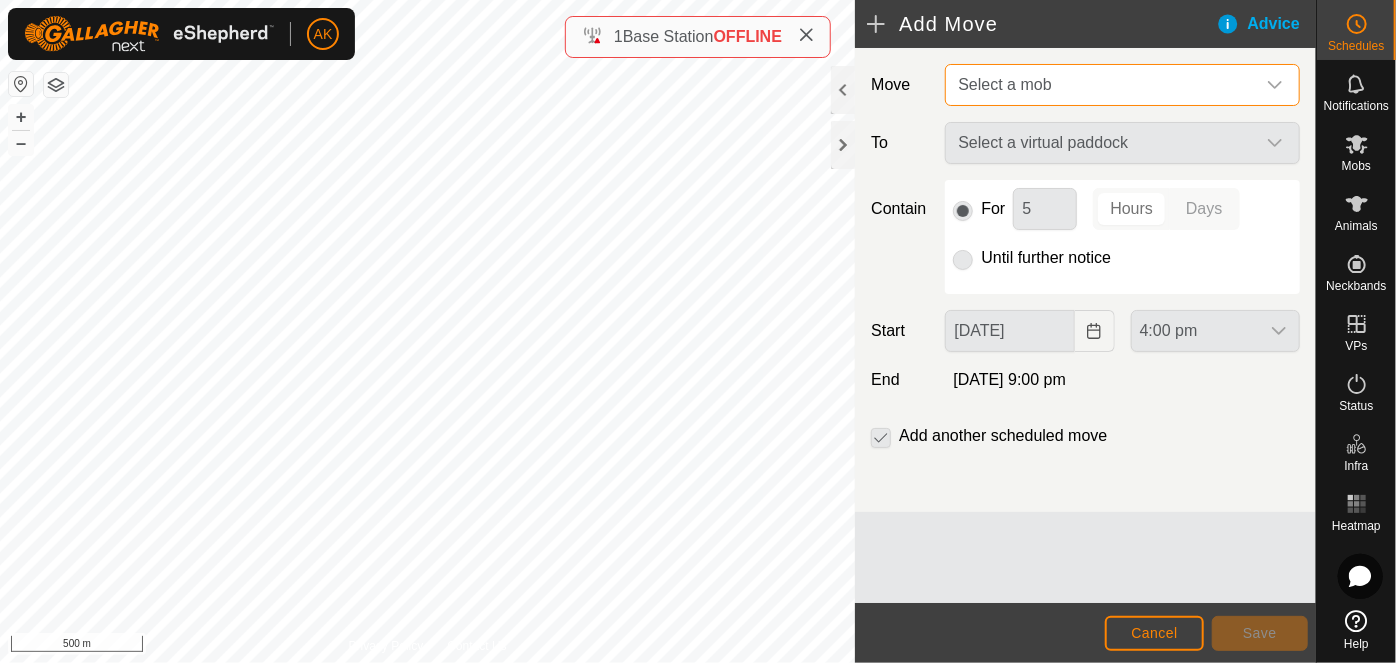 click on "Select a mob" at bounding box center (1102, 85) 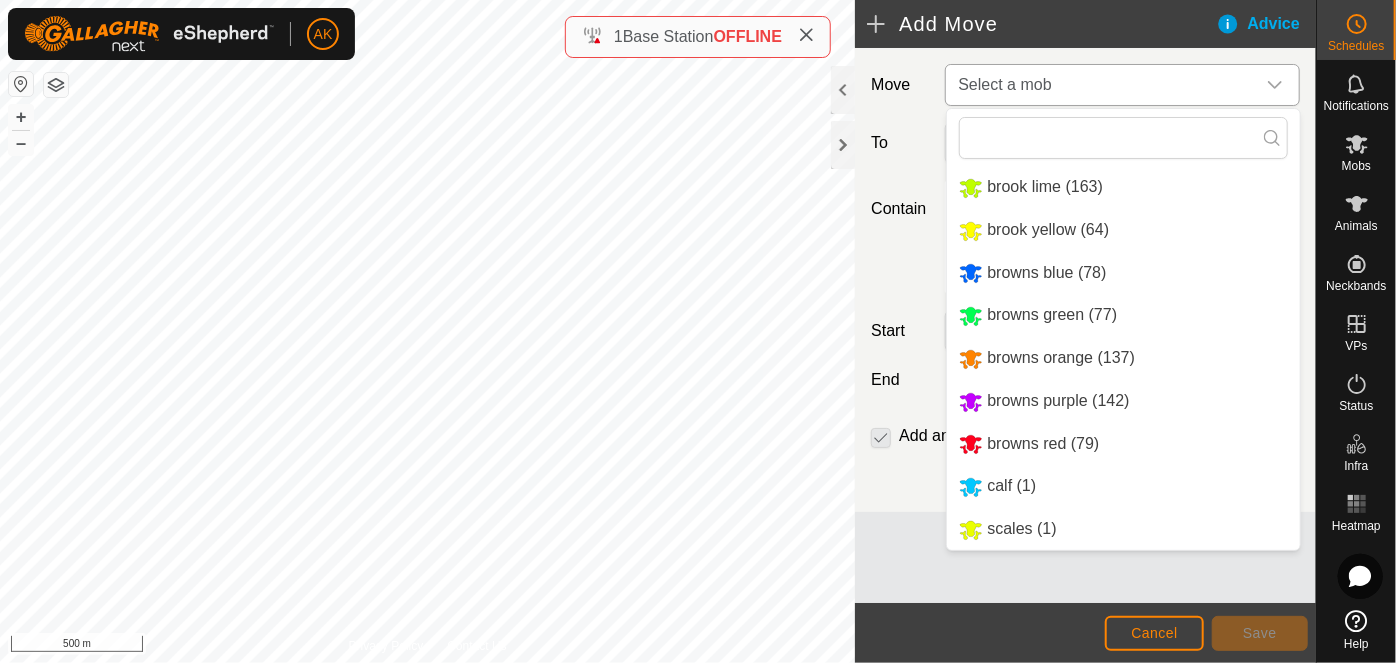click on "browns purple (142)" at bounding box center [1123, 401] 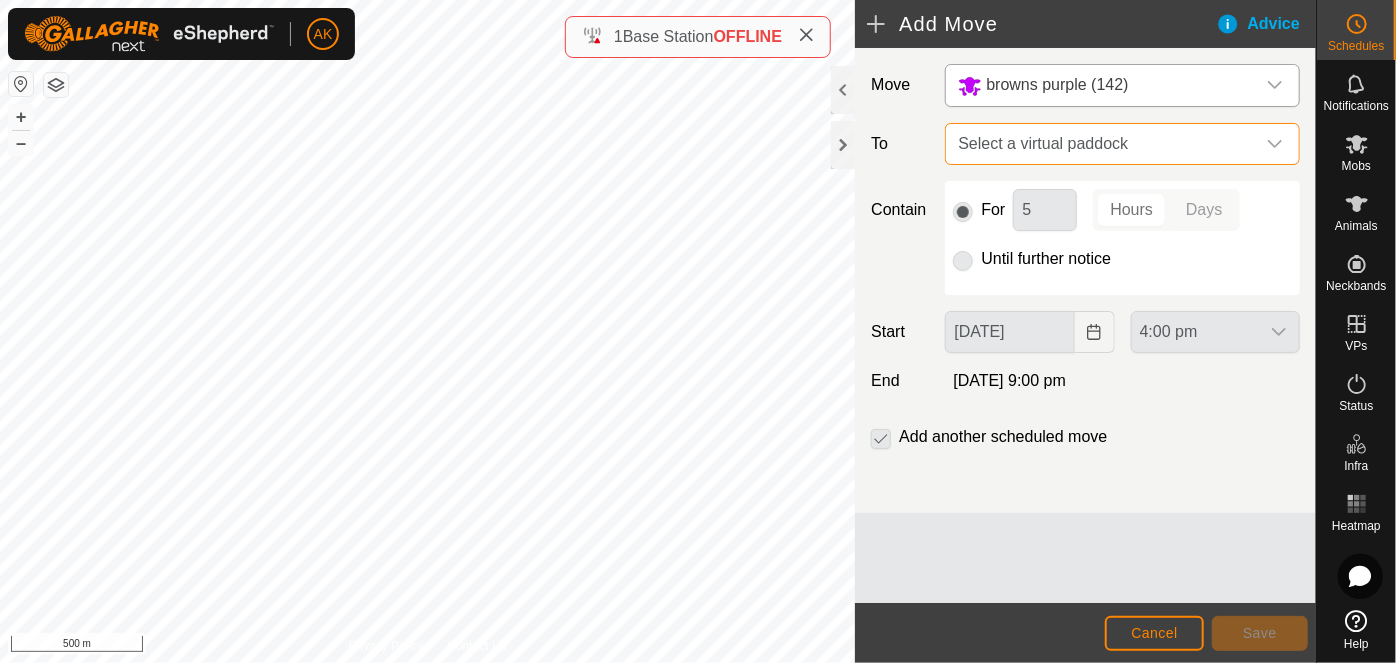 click on "Select a virtual paddock" at bounding box center (1102, 144) 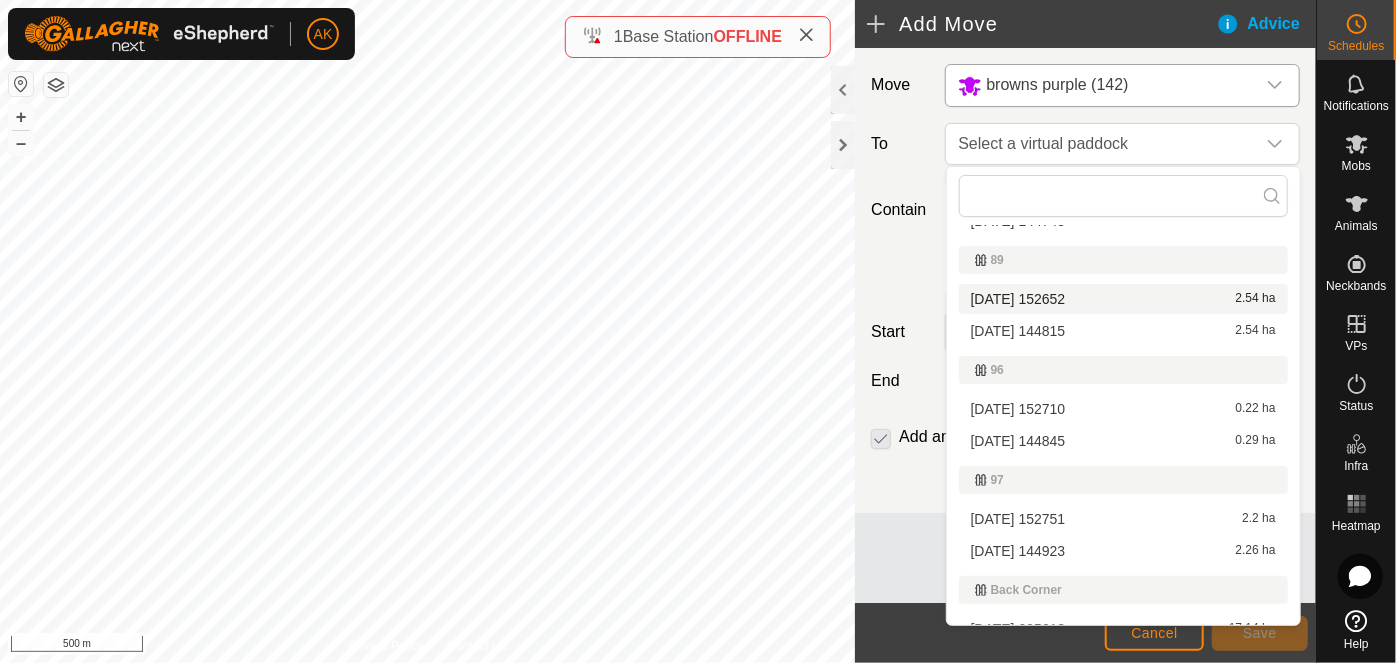 scroll, scrollTop: 116, scrollLeft: 0, axis: vertical 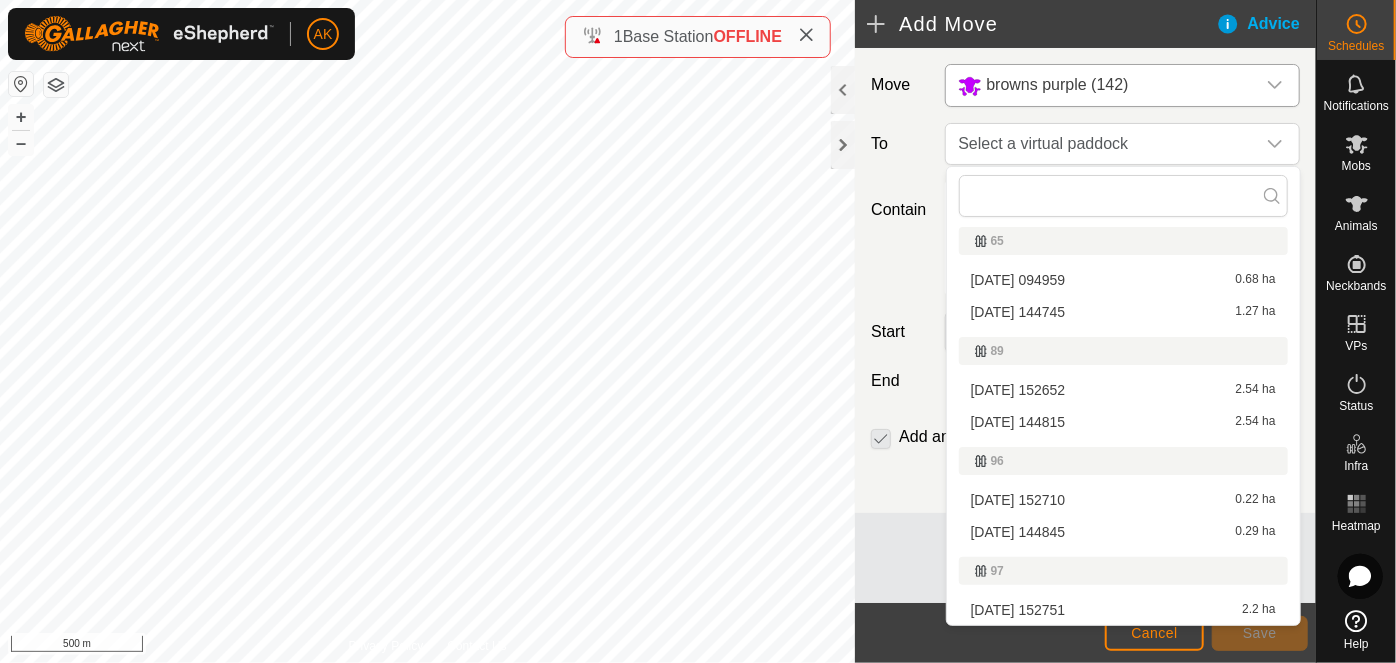 click on "[DATE] 144745  1.27 ha" at bounding box center (1123, 312) 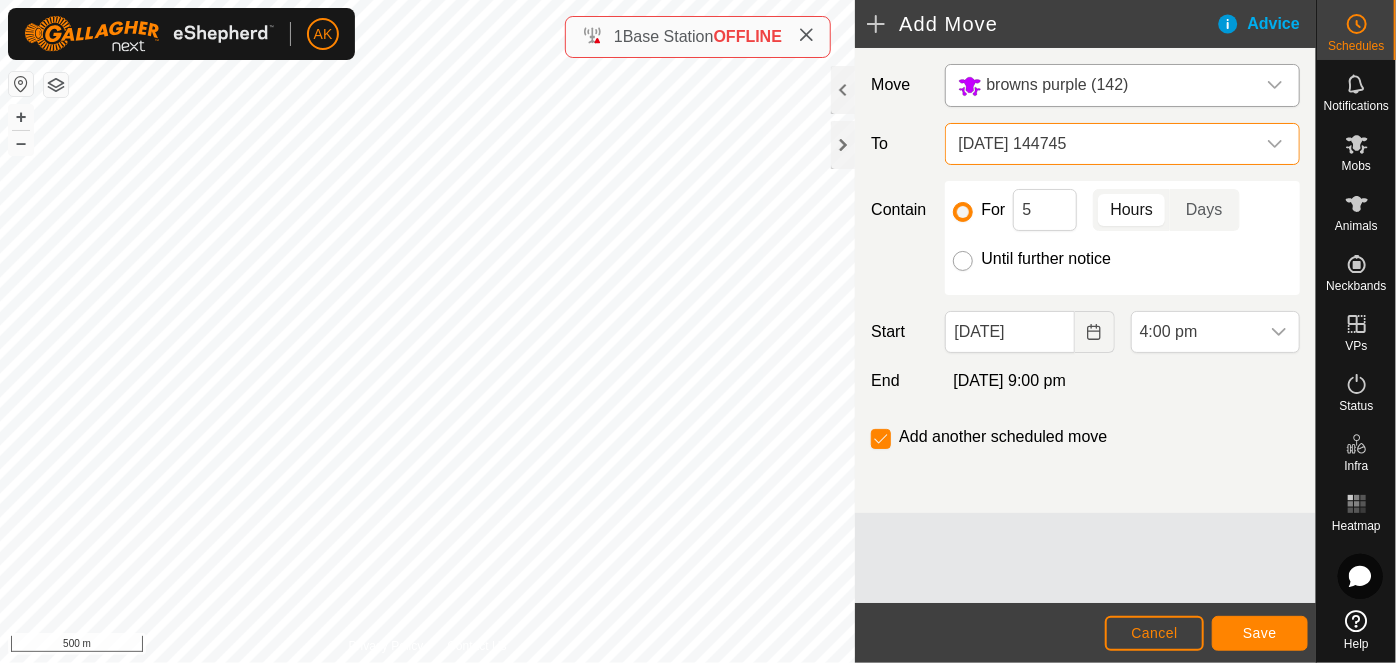 click on "Until further notice" at bounding box center (963, 261) 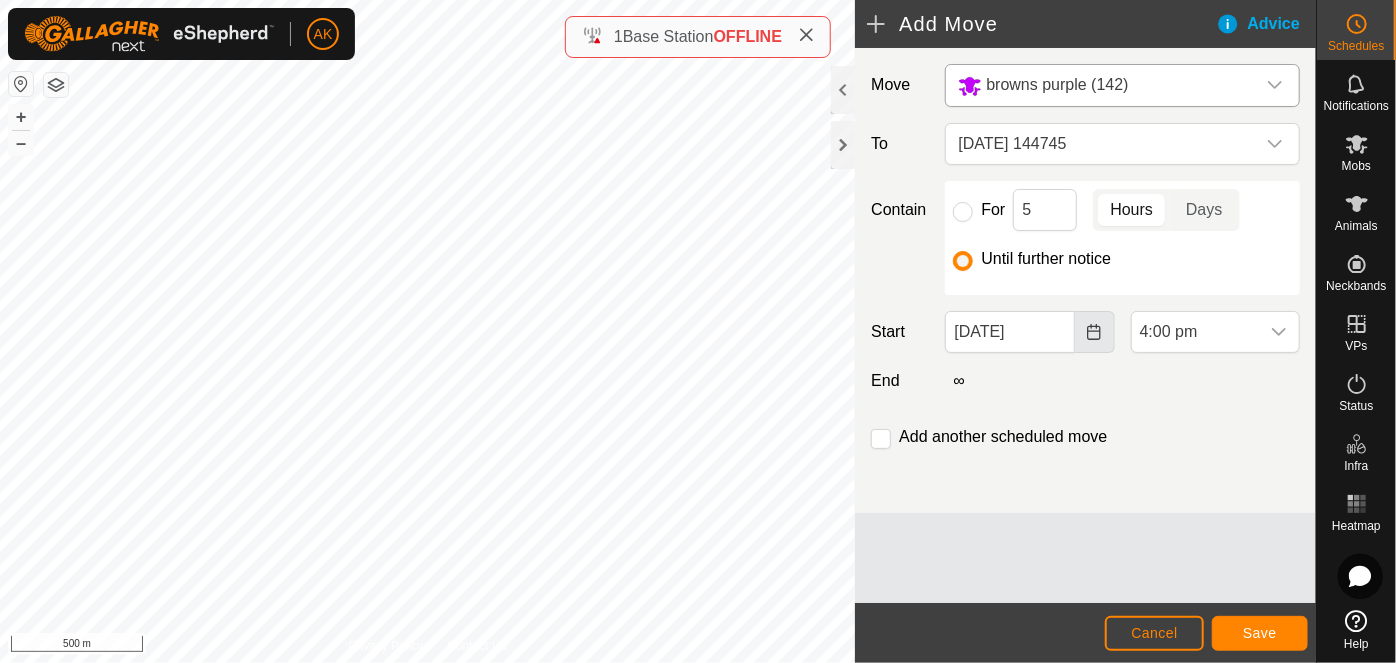click 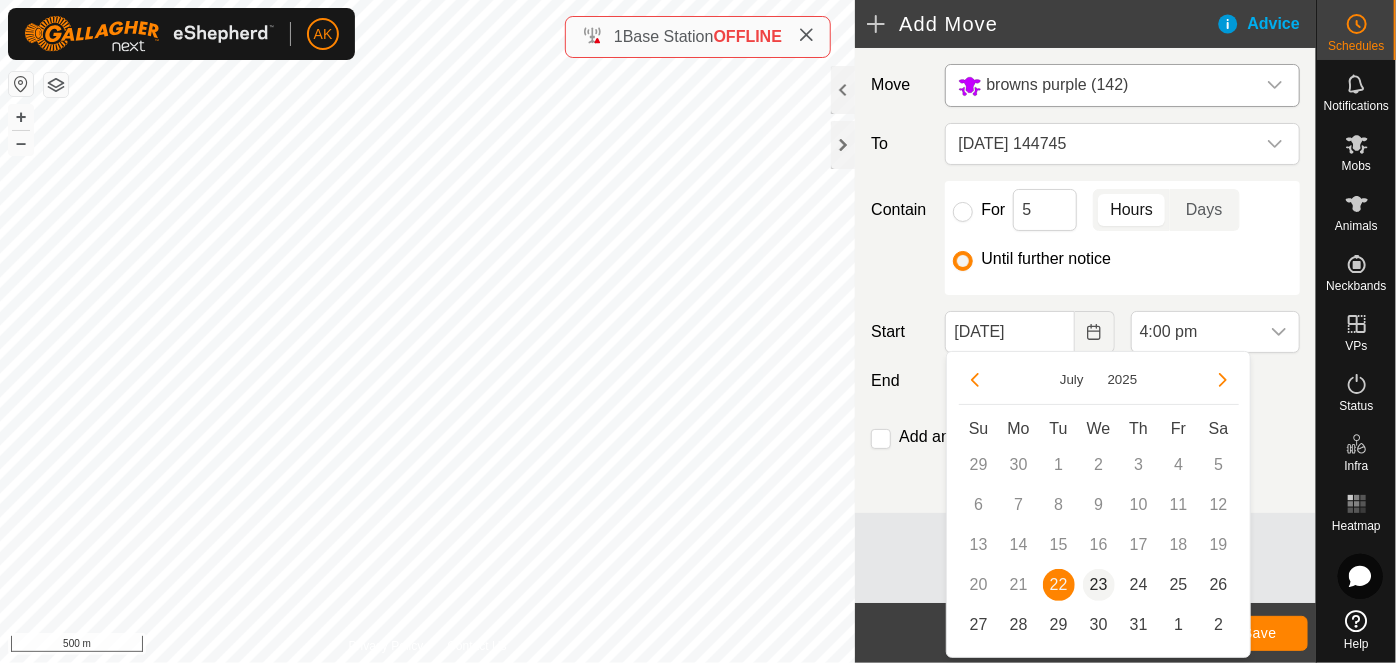 click on "23" at bounding box center (1099, 585) 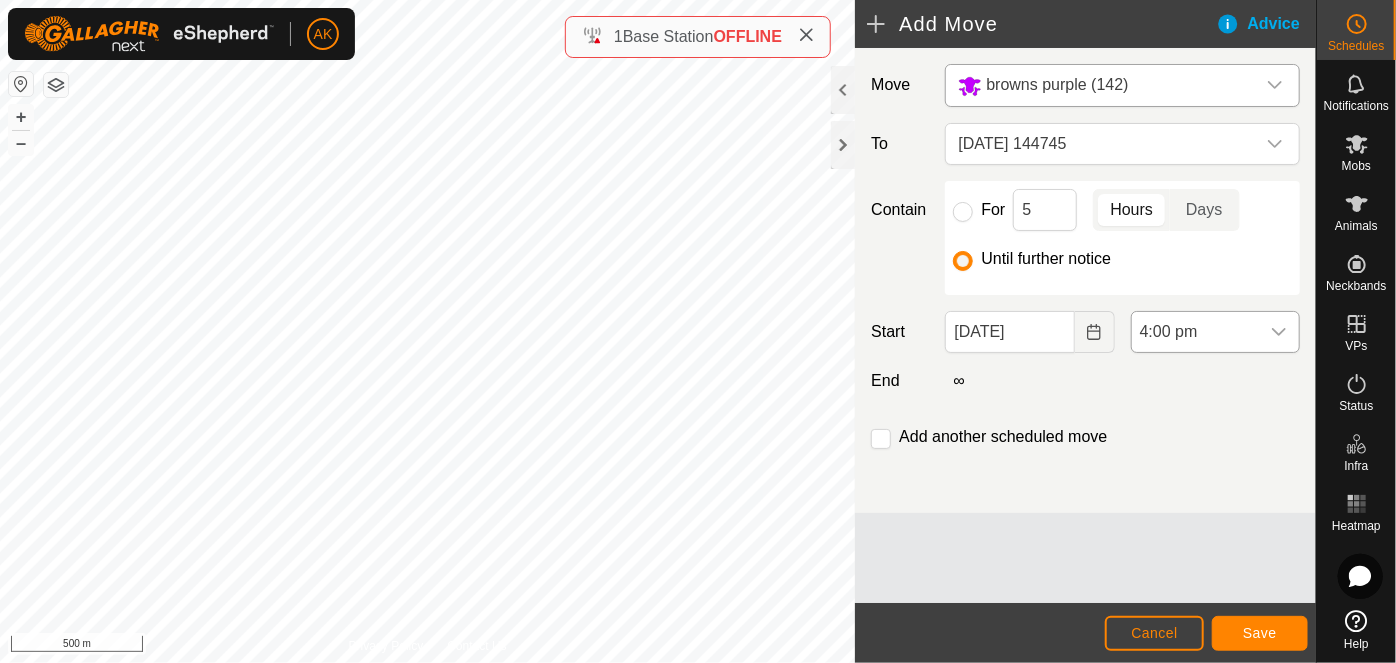 click on "4:00 pm" at bounding box center (1195, 332) 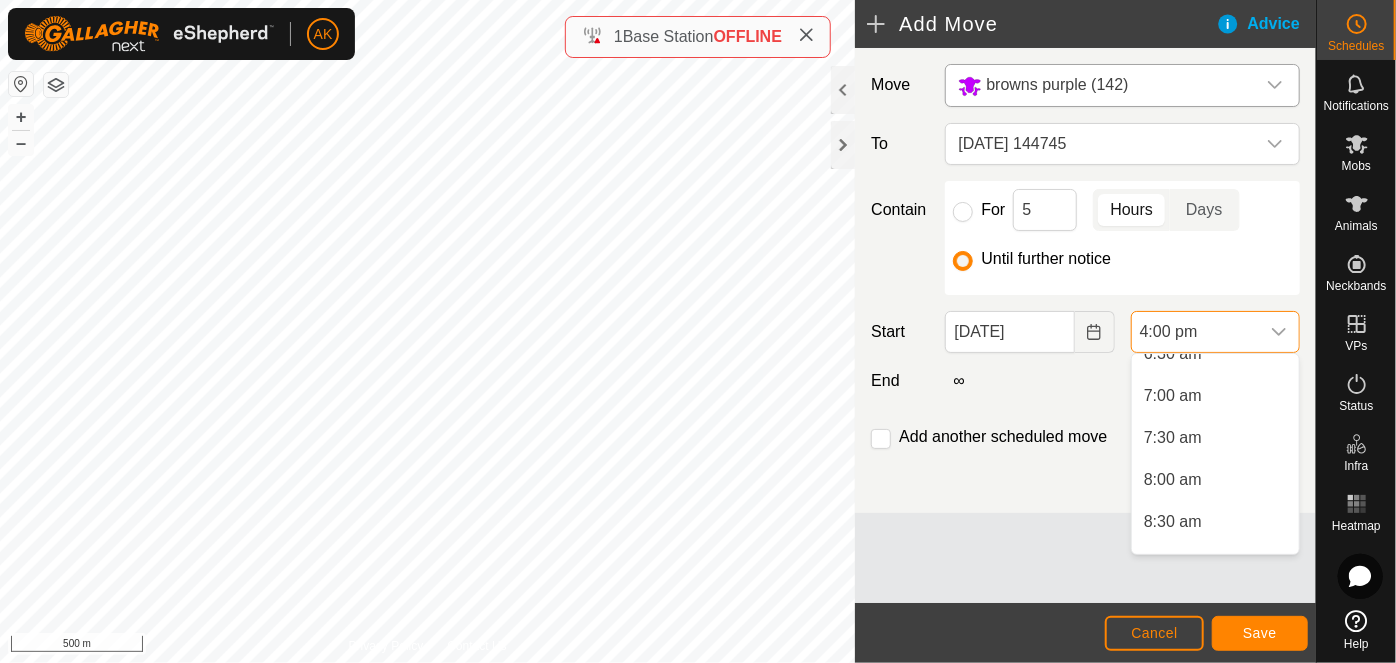 scroll, scrollTop: 539, scrollLeft: 0, axis: vertical 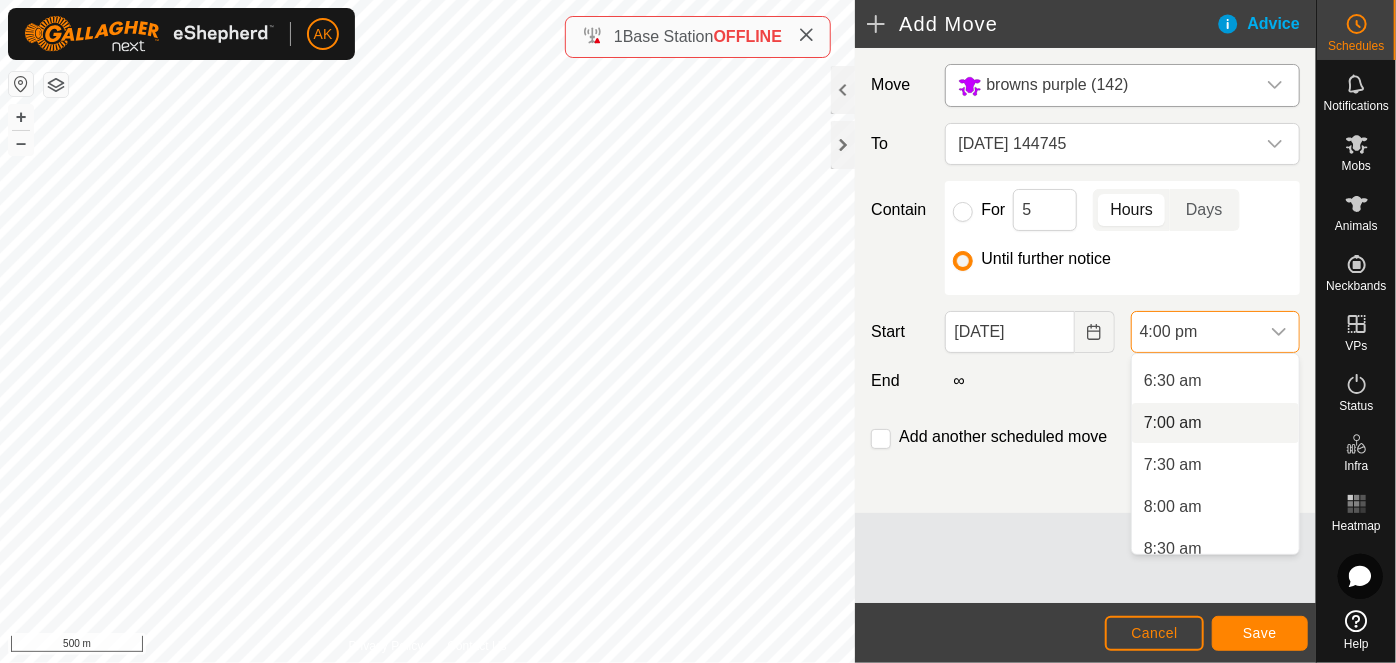 click on "7:00 am" at bounding box center [1215, 423] 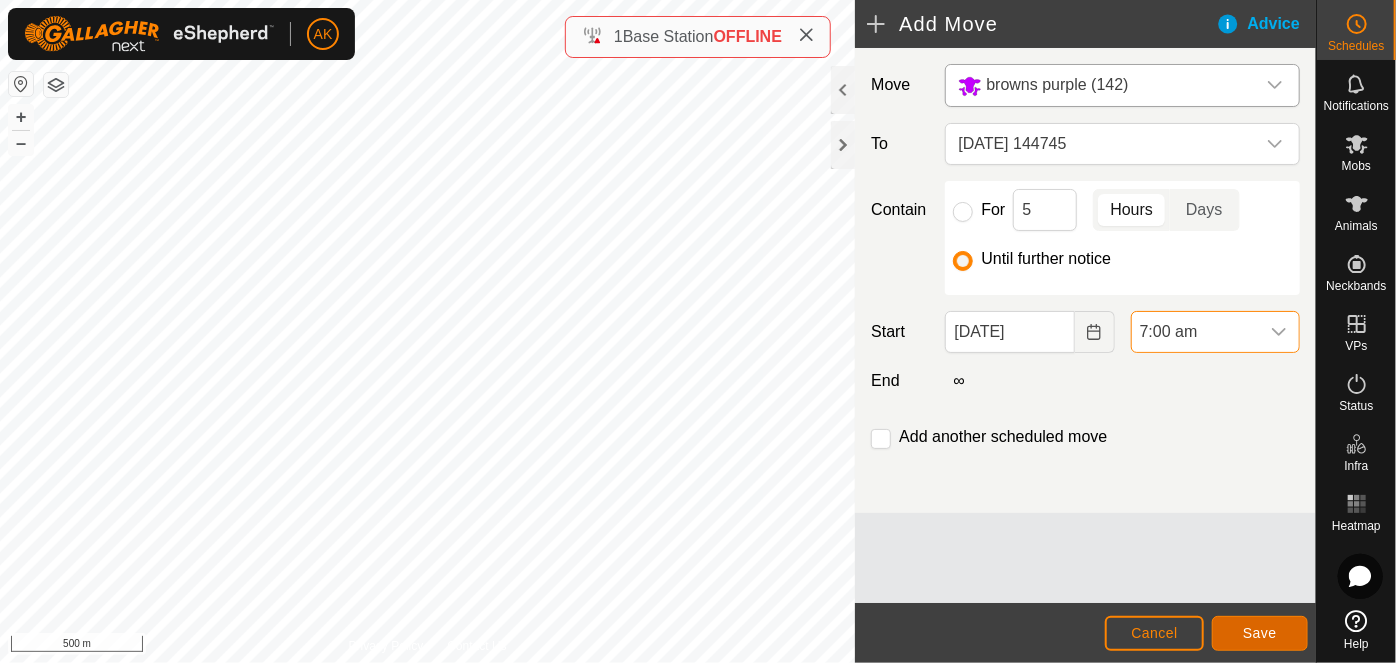 click on "Save" 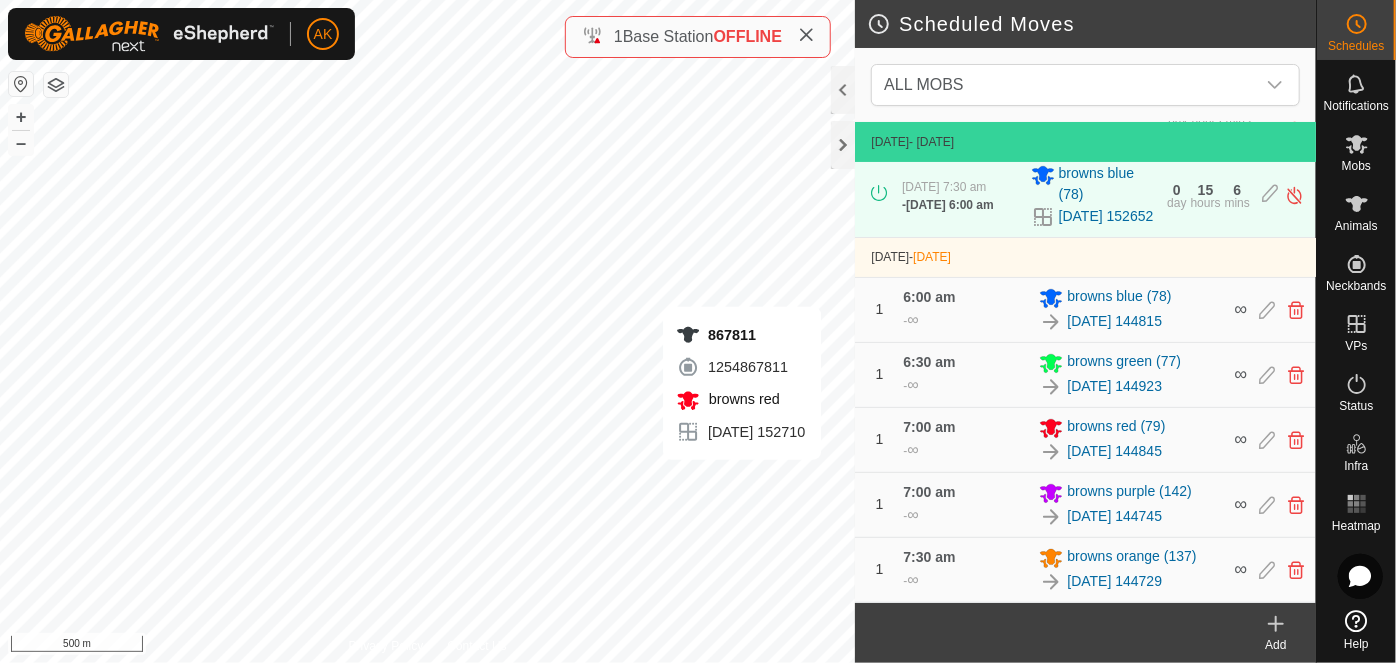 scroll, scrollTop: 0, scrollLeft: 0, axis: both 